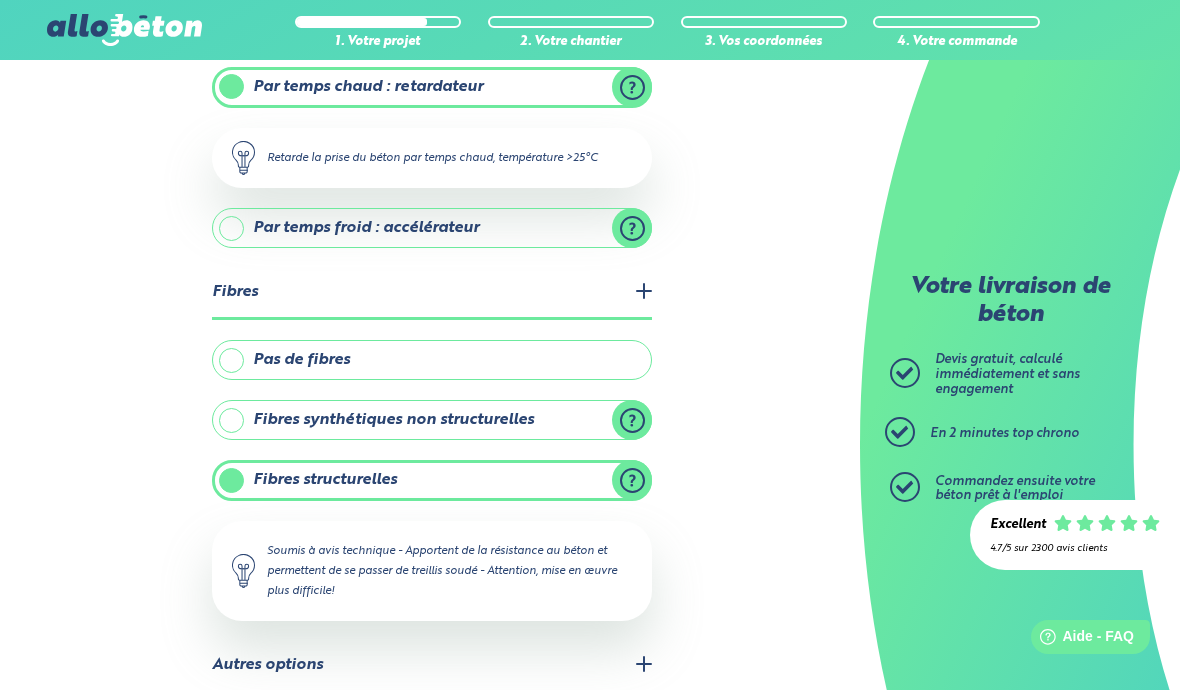 scroll, scrollTop: 0, scrollLeft: 0, axis: both 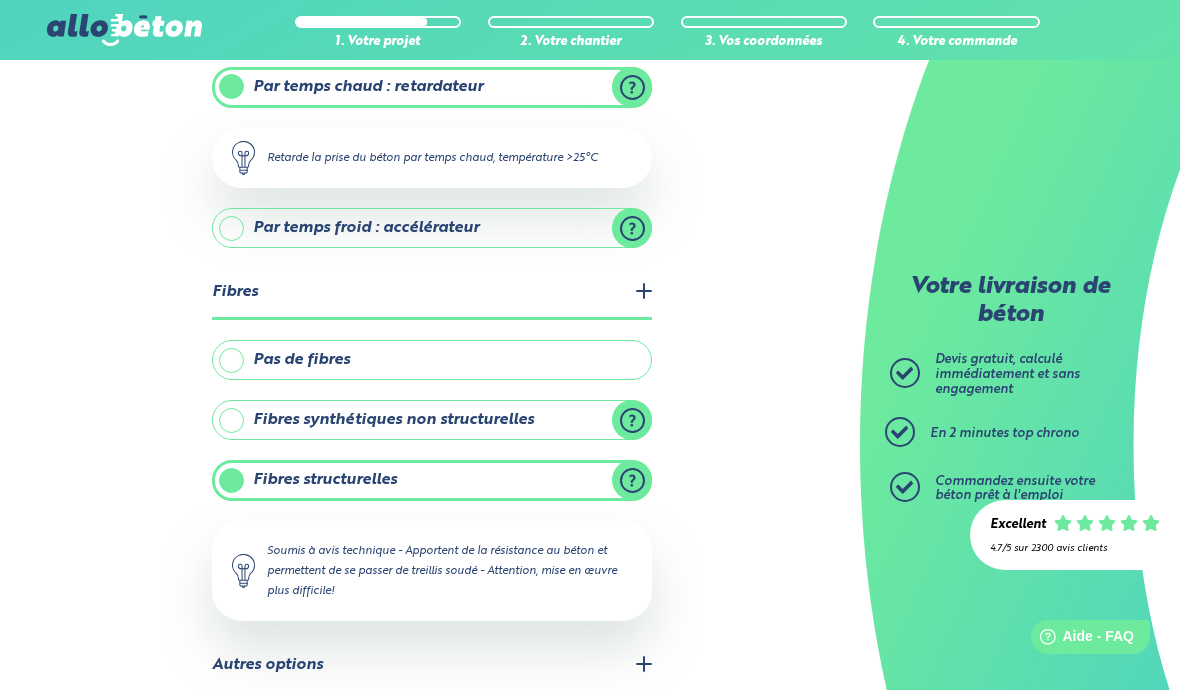 click on "Autres options" at bounding box center [432, 666] 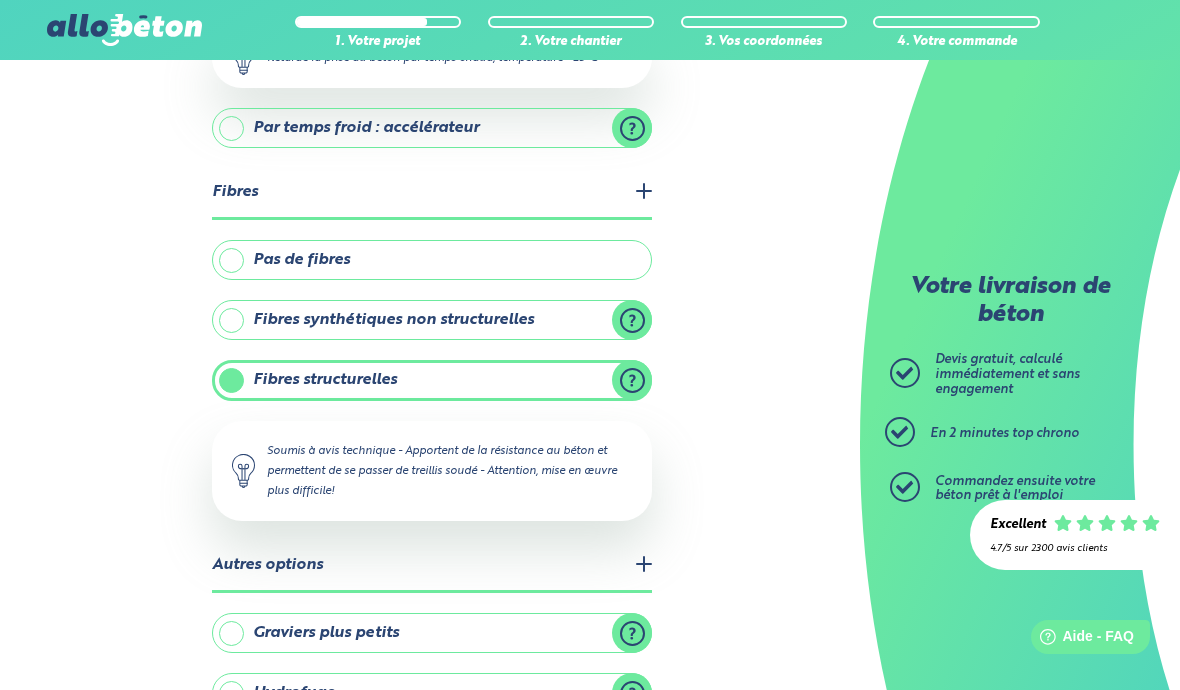 scroll, scrollTop: 728, scrollLeft: 0, axis: vertical 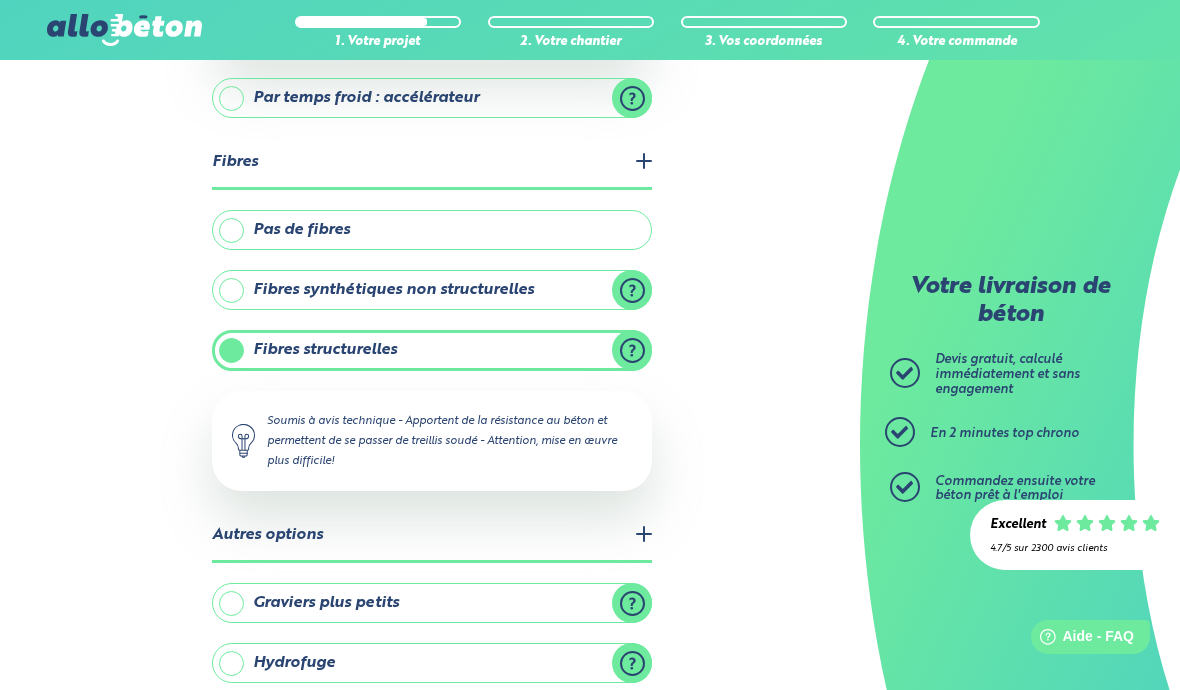 click on "Graviers plus petits" at bounding box center [432, 603] 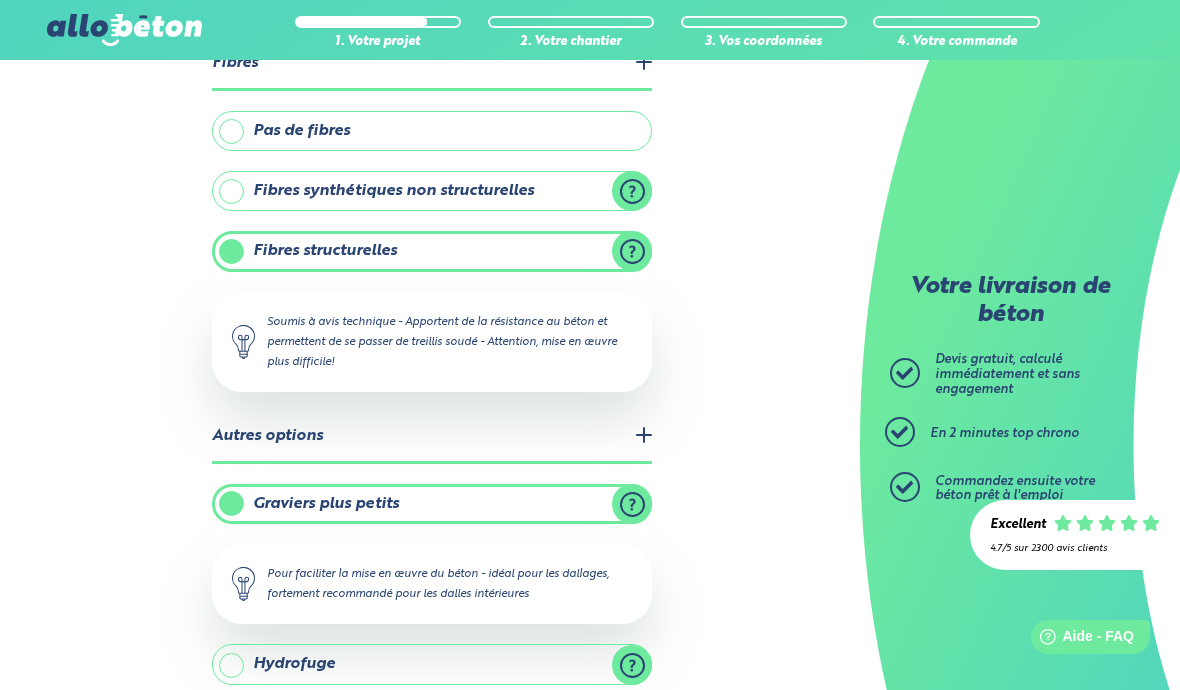 scroll, scrollTop: 828, scrollLeft: 0, axis: vertical 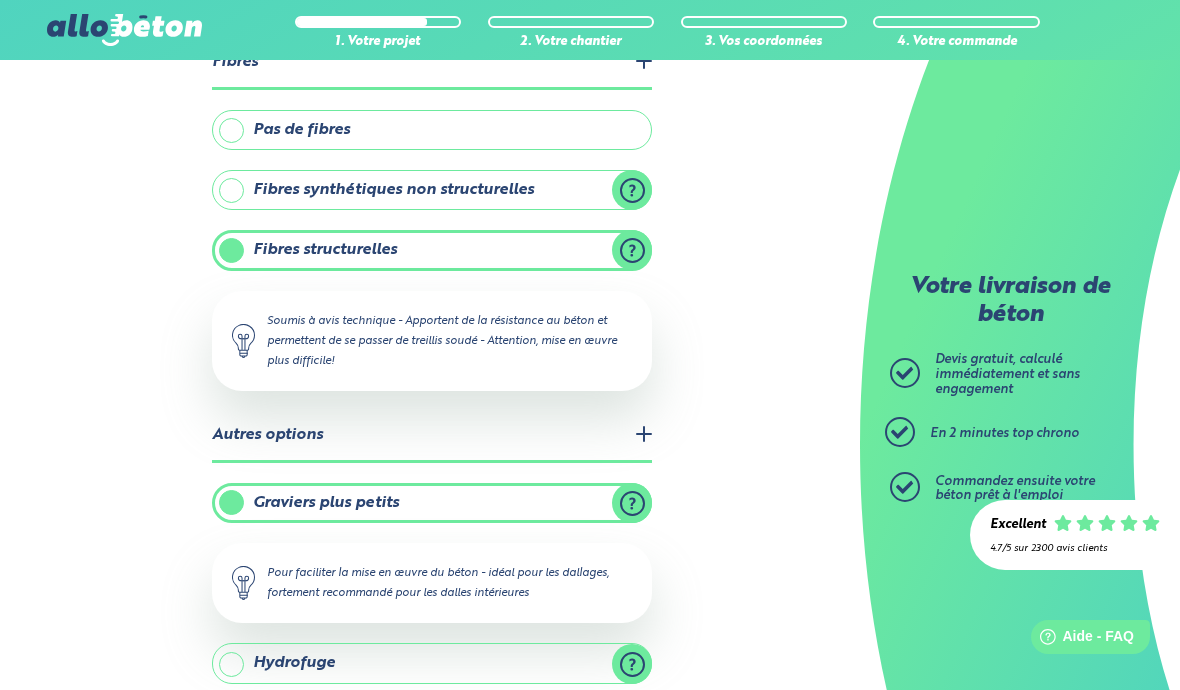 click on "Hydrofuge" at bounding box center (432, 663) 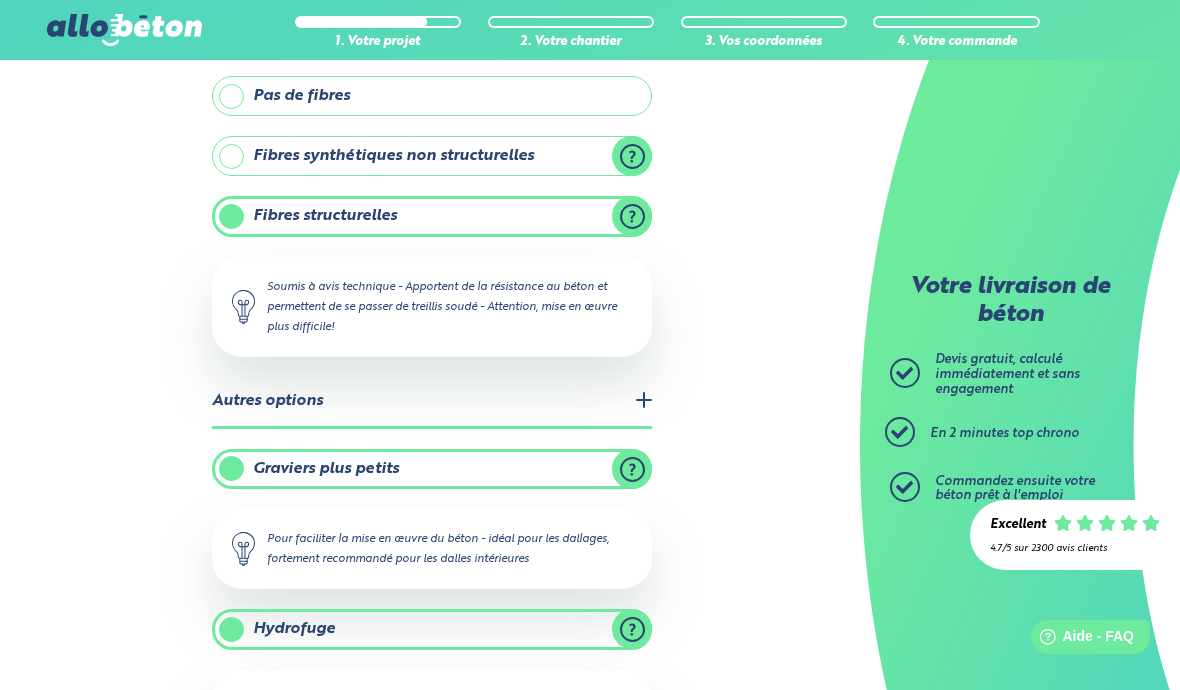 scroll, scrollTop: 928, scrollLeft: 0, axis: vertical 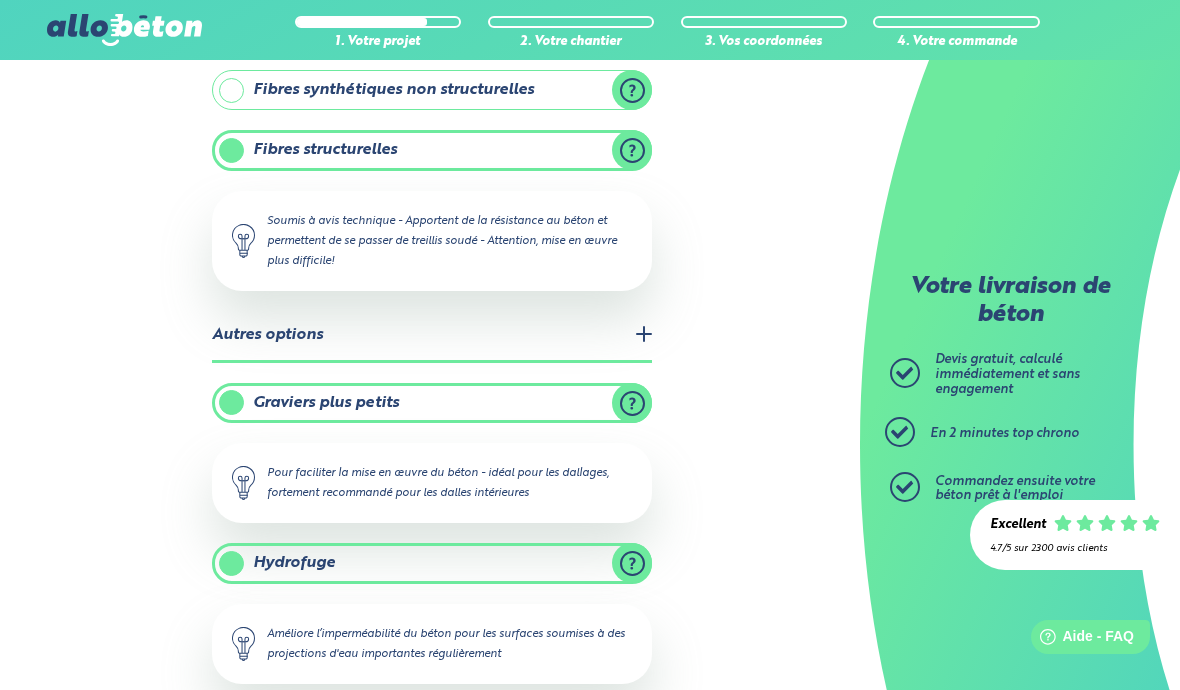 click on "Suivant" at bounding box center (430, 734) 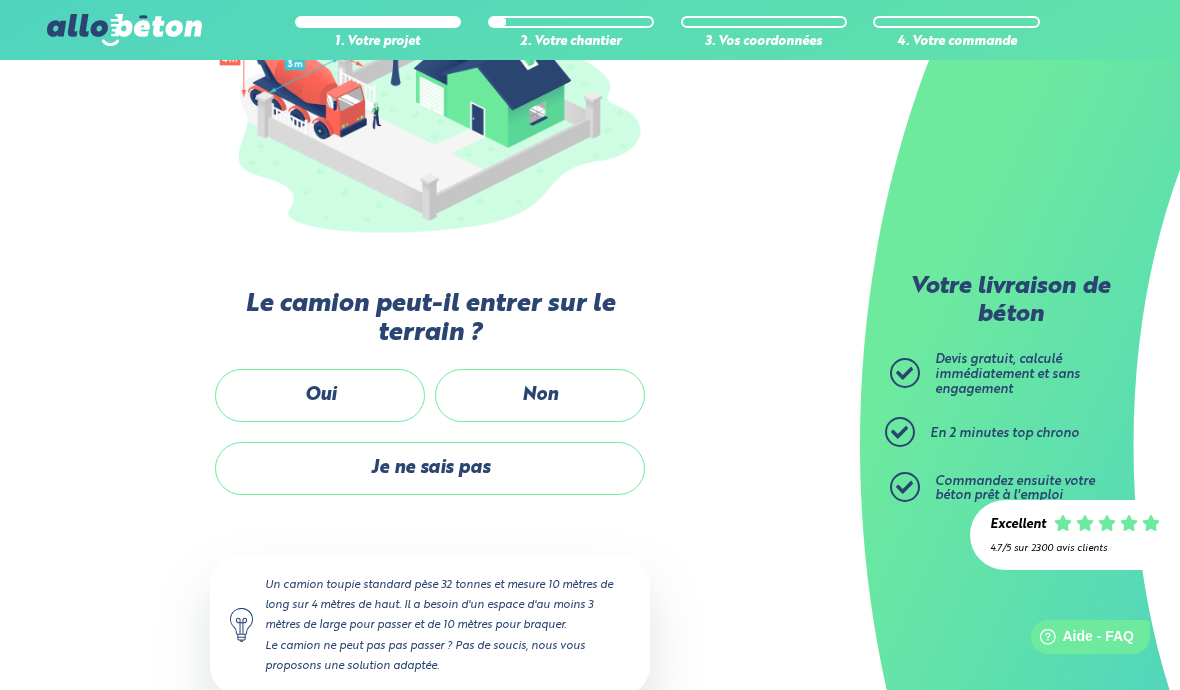 scroll, scrollTop: 326, scrollLeft: 0, axis: vertical 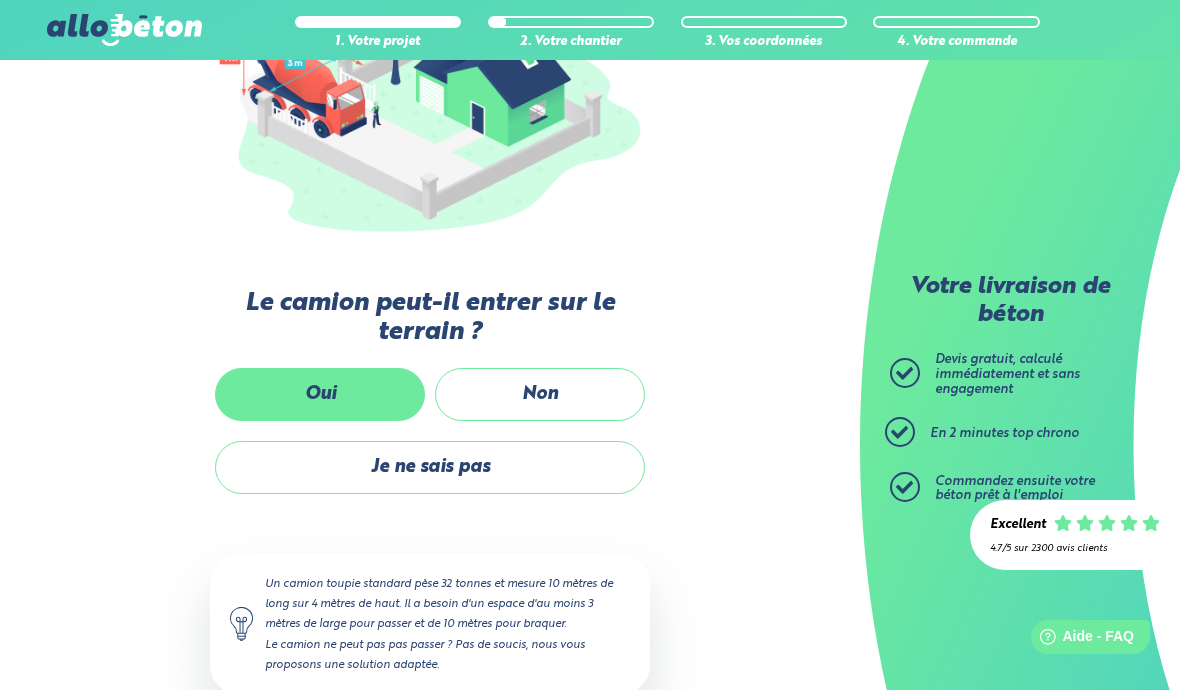 click on "Oui" at bounding box center [320, 394] 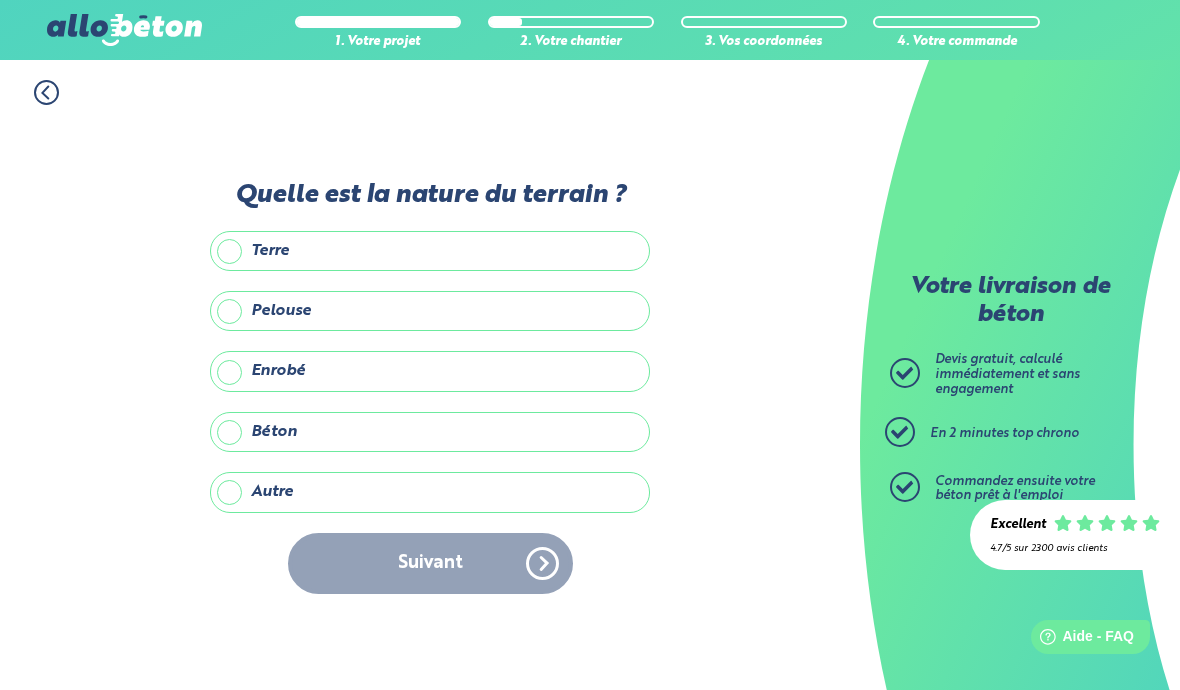 scroll, scrollTop: 87, scrollLeft: 0, axis: vertical 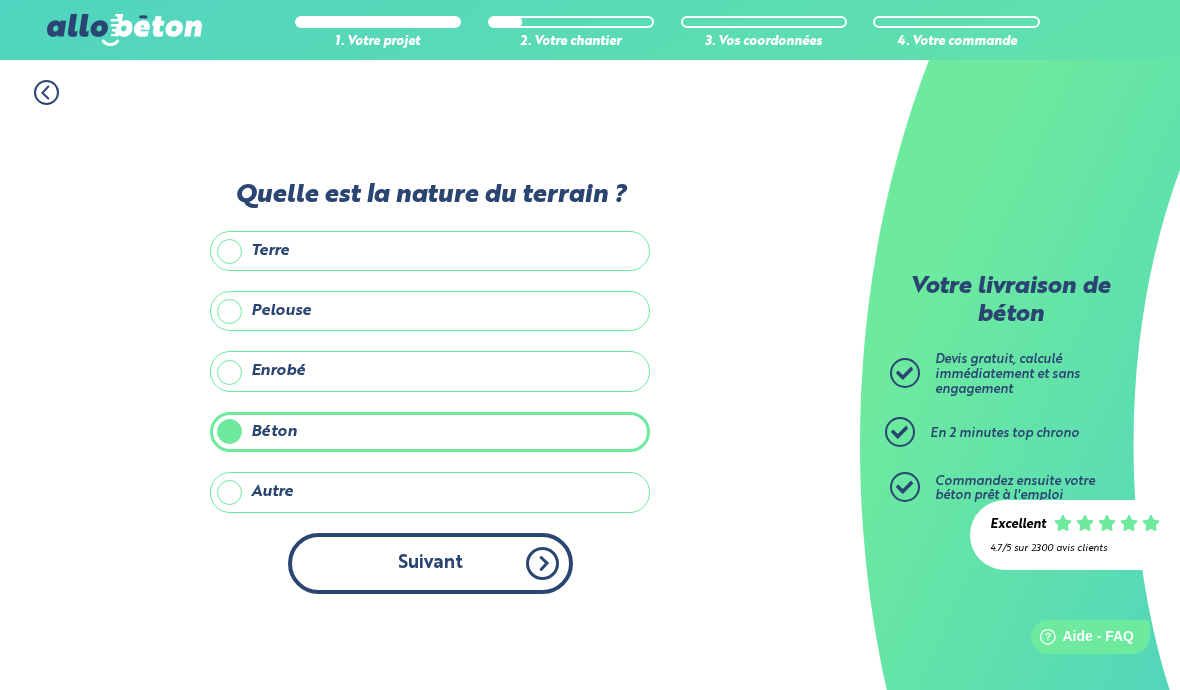 click on "Suivant" at bounding box center (430, 563) 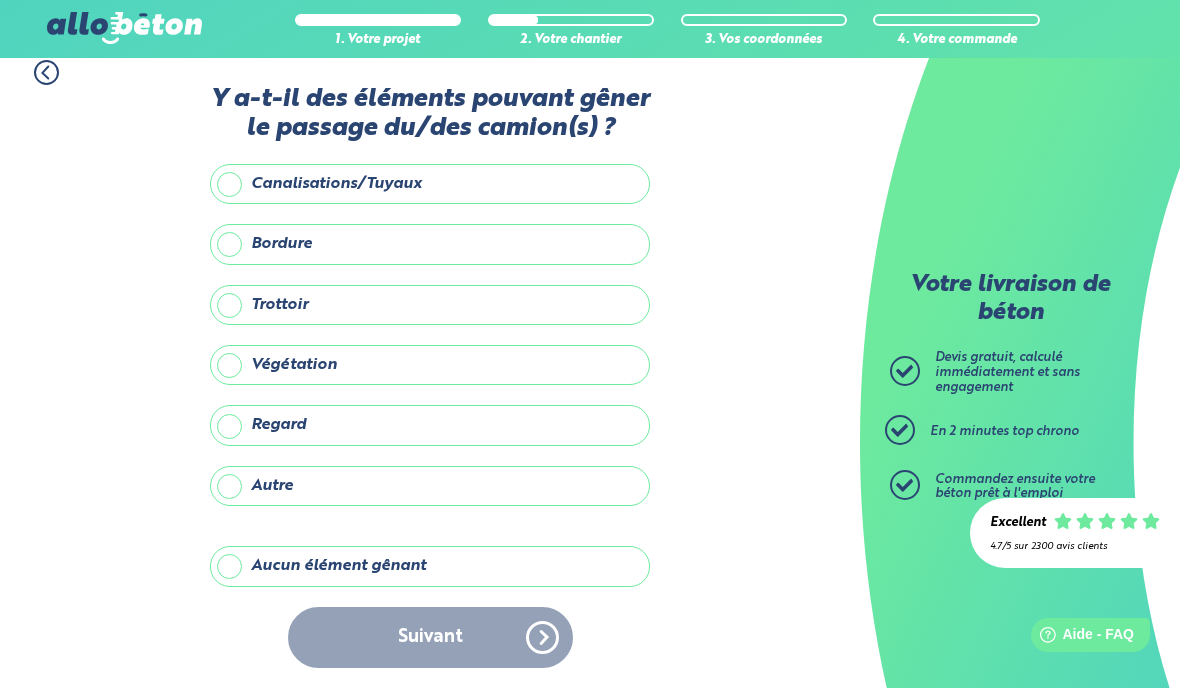 scroll, scrollTop: 87, scrollLeft: 0, axis: vertical 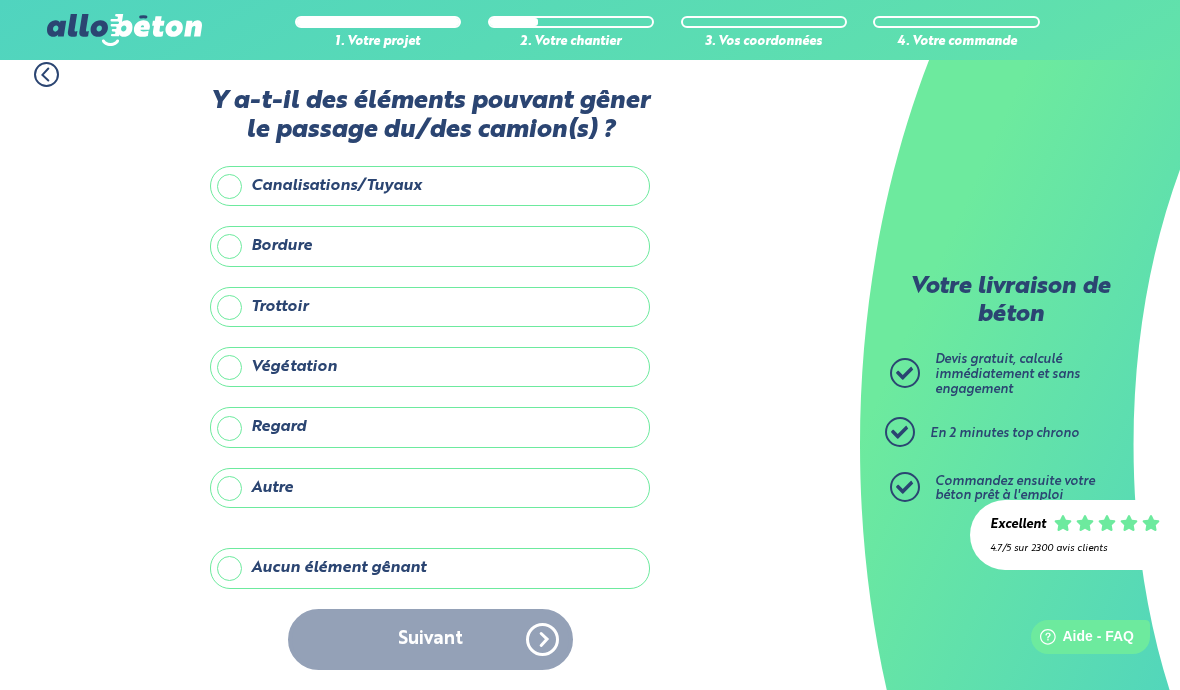click on "Aucun élément gênant" at bounding box center (430, 568) 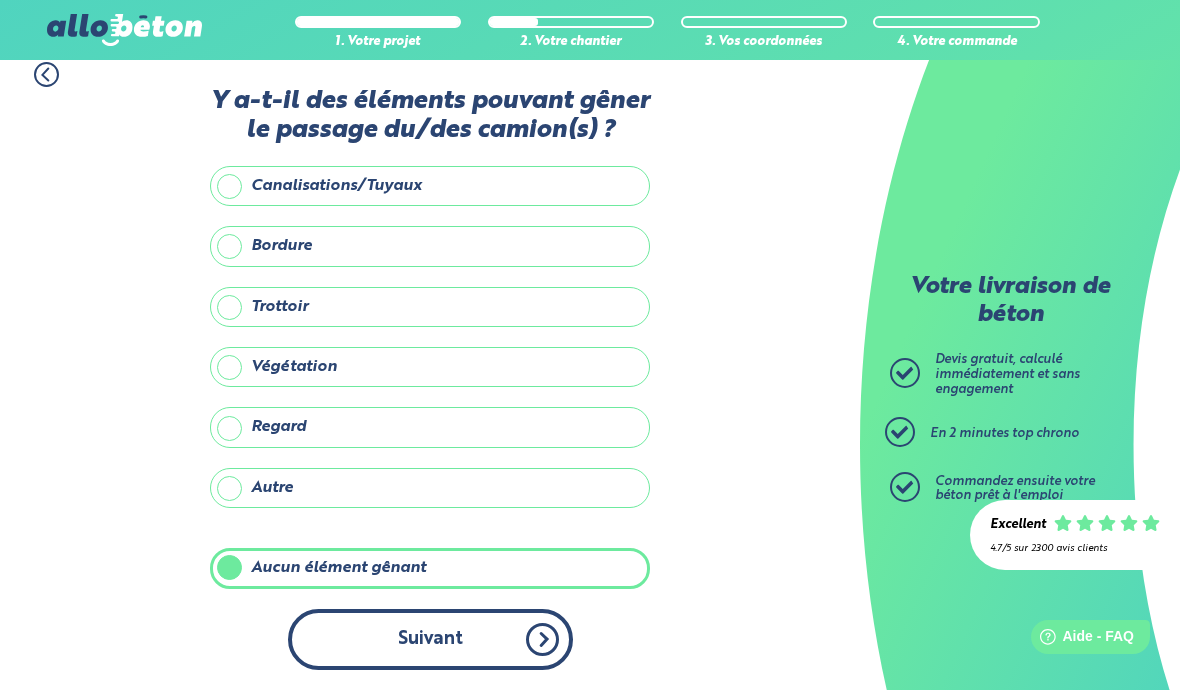 click on "Suivant" at bounding box center [430, 639] 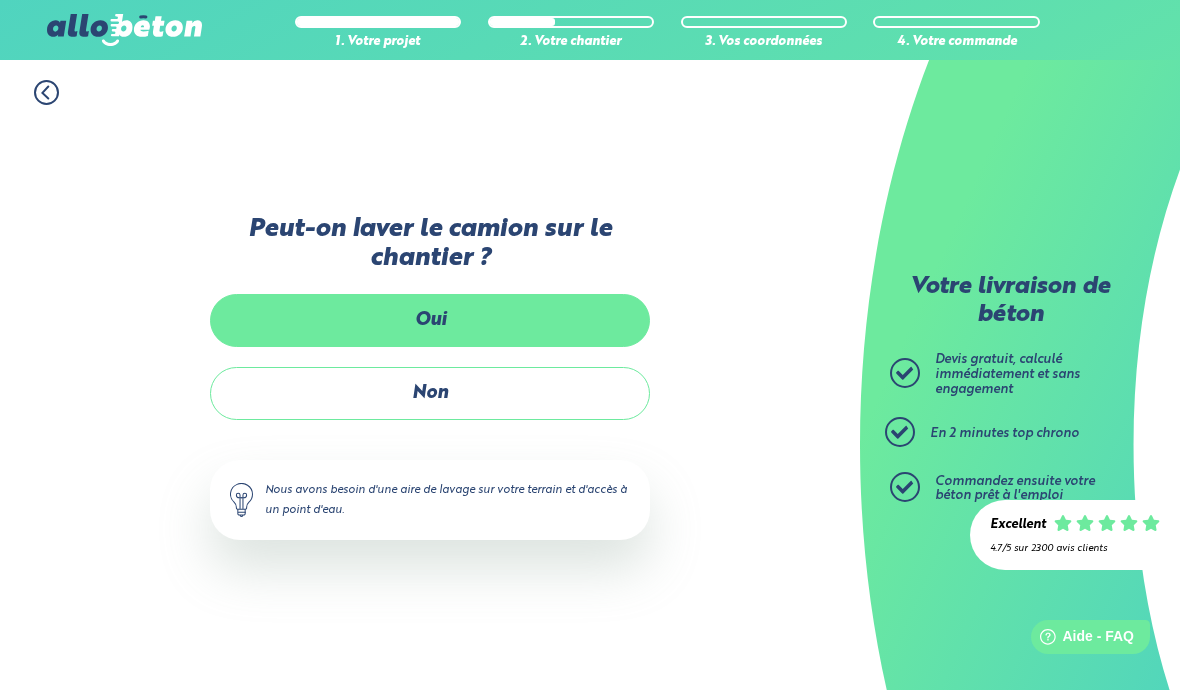 click on "Oui" at bounding box center (430, 320) 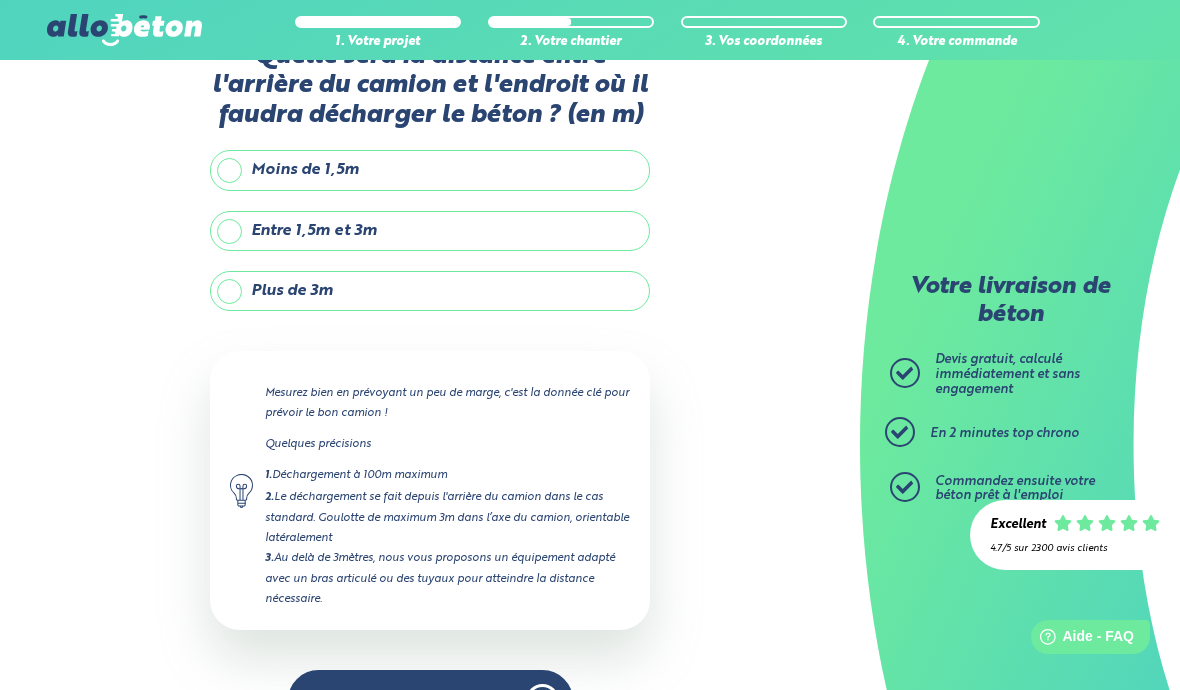 scroll, scrollTop: 0, scrollLeft: 0, axis: both 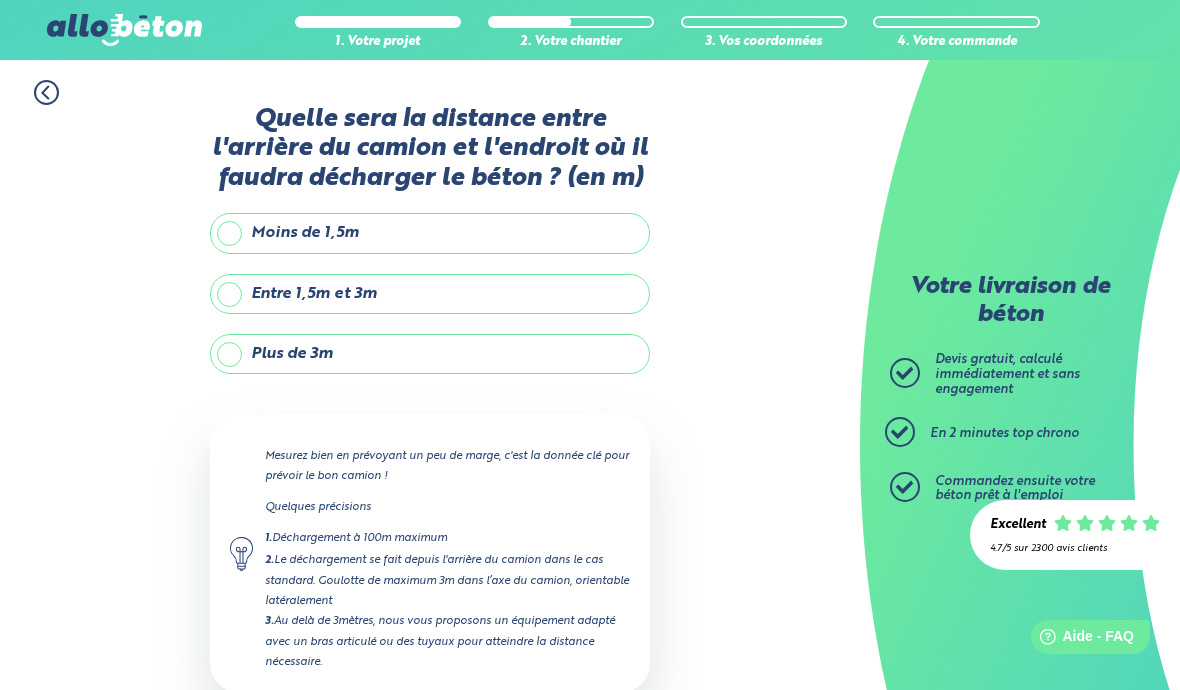 click on "Entre 1,5m et 3m" at bounding box center [430, 294] 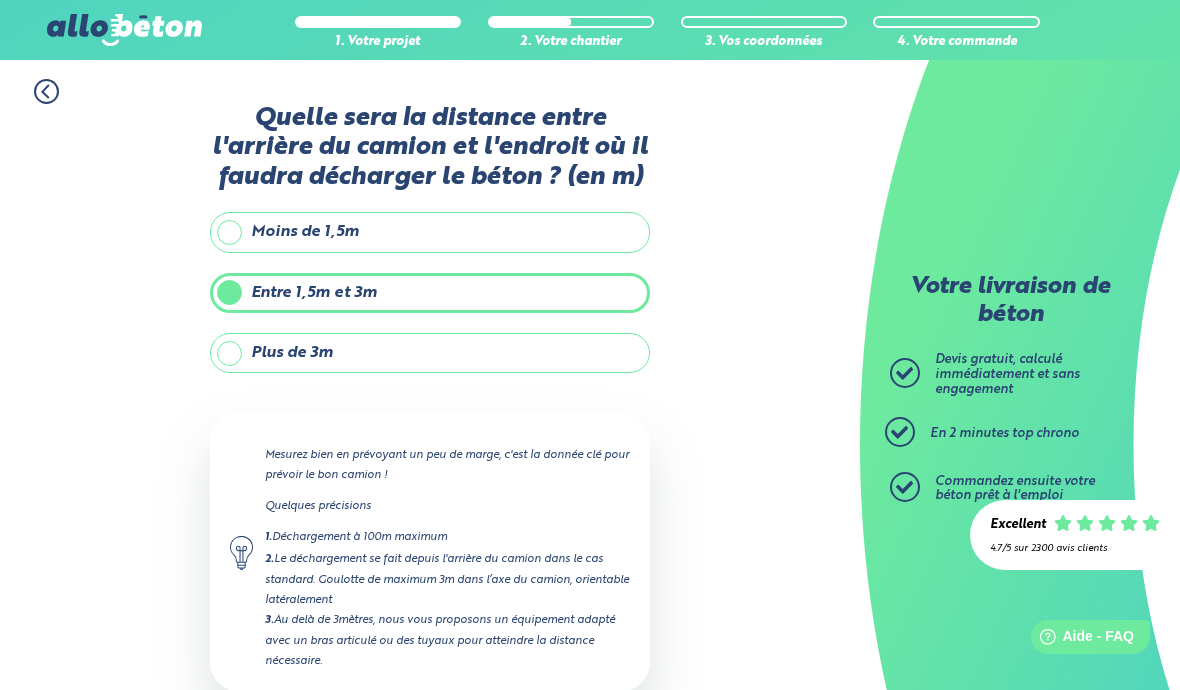 scroll, scrollTop: 30, scrollLeft: 0, axis: vertical 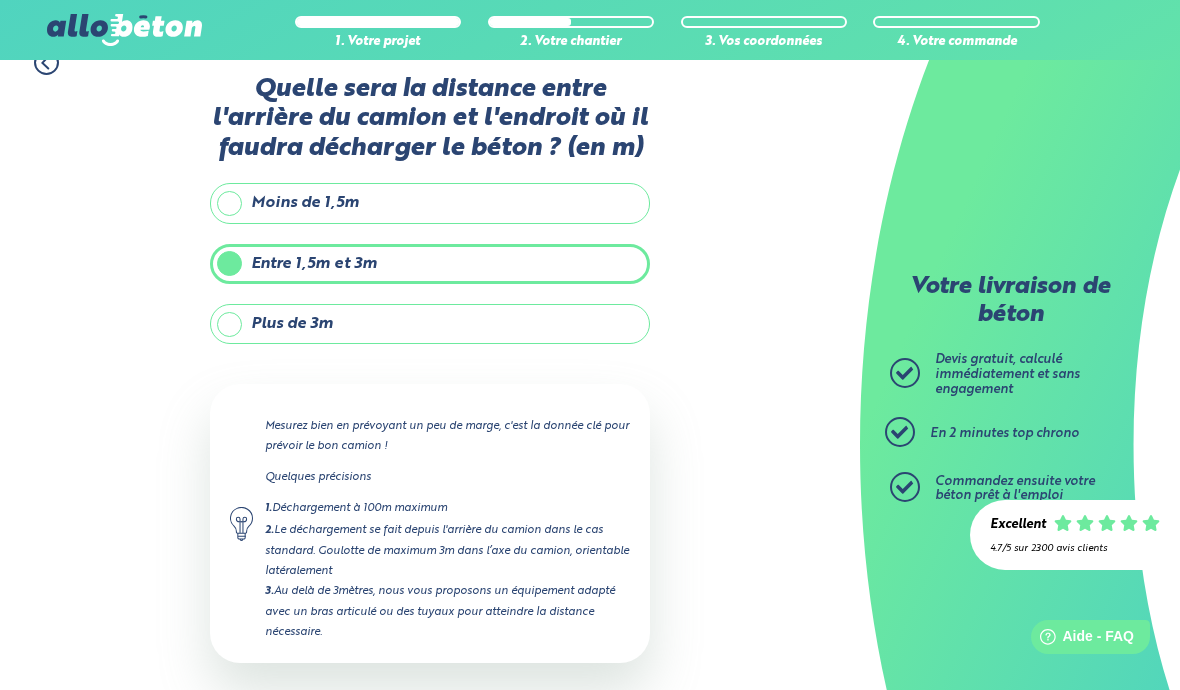 click on "Suivant" at bounding box center [430, 733] 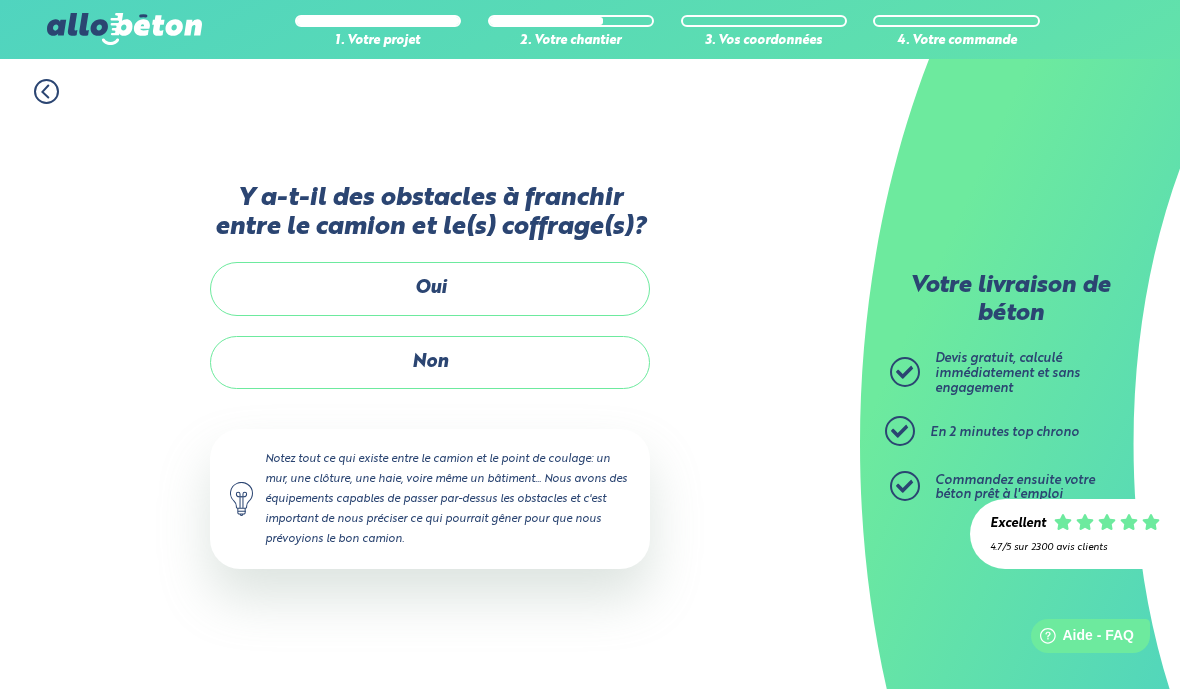 scroll, scrollTop: 87, scrollLeft: 0, axis: vertical 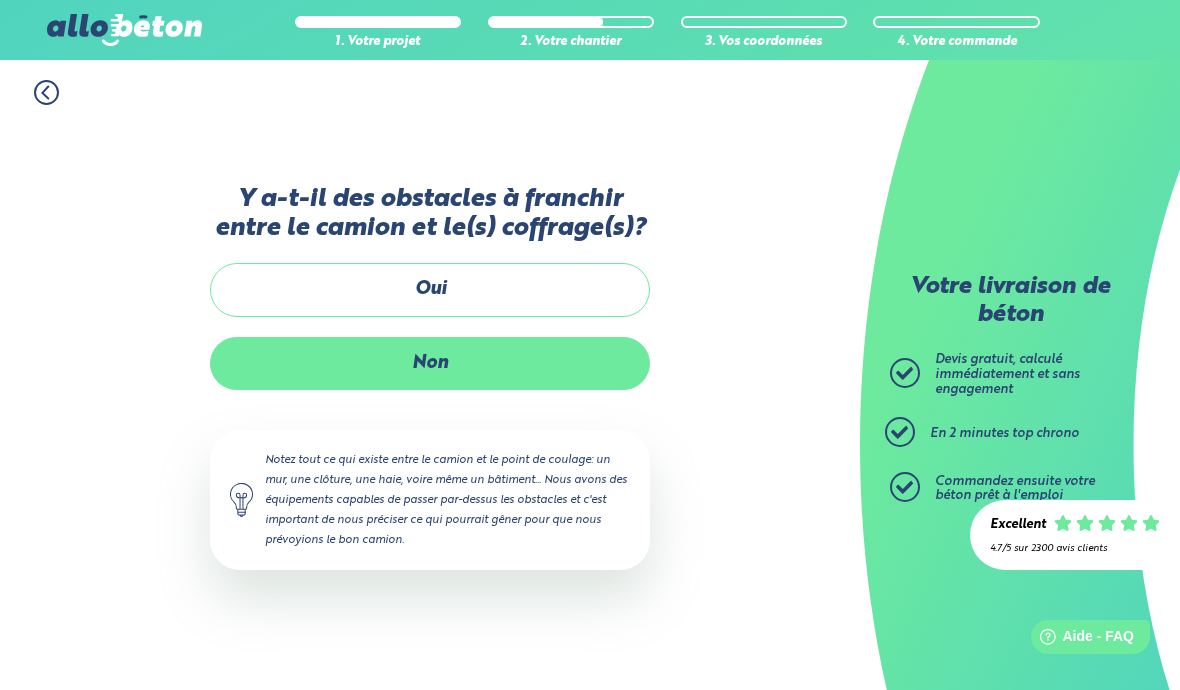 click on "Non" at bounding box center (430, 363) 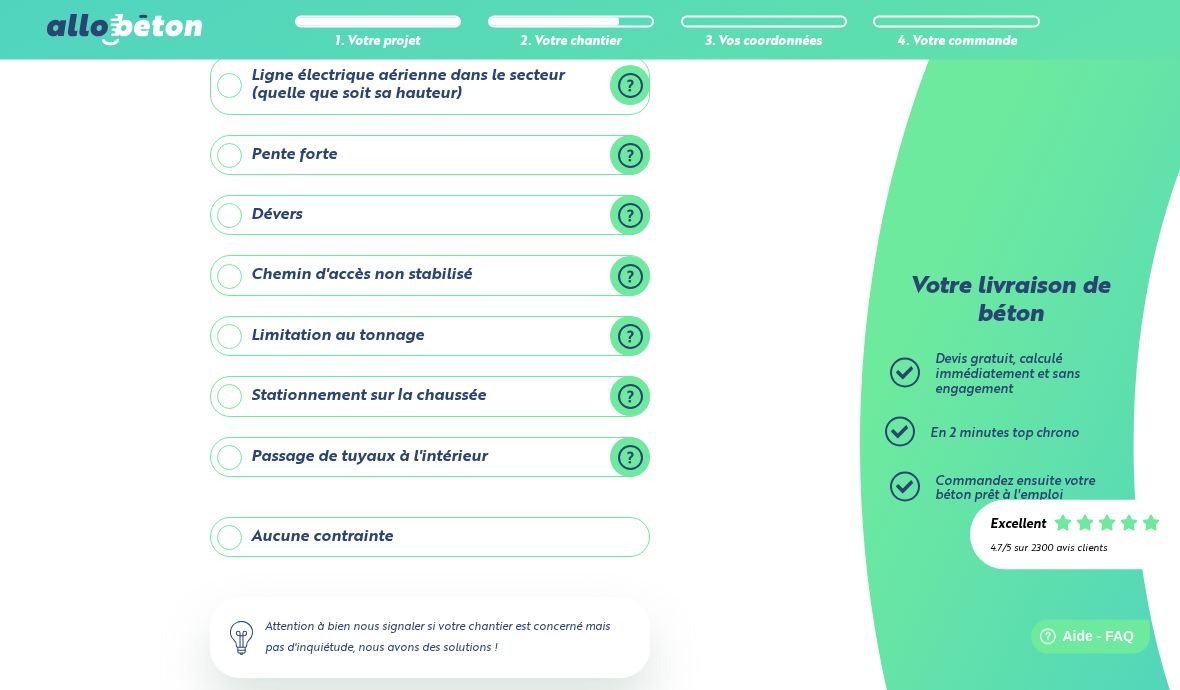 scroll, scrollTop: 145, scrollLeft: 0, axis: vertical 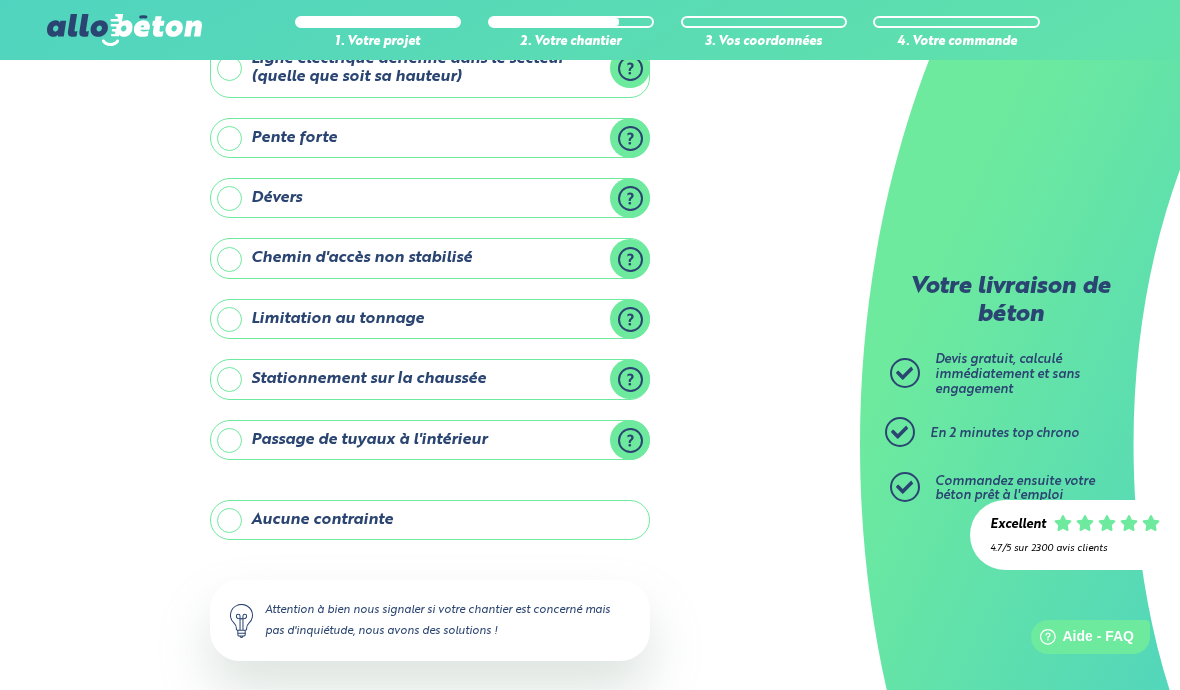 click on "Aucune contrainte" at bounding box center [430, 520] 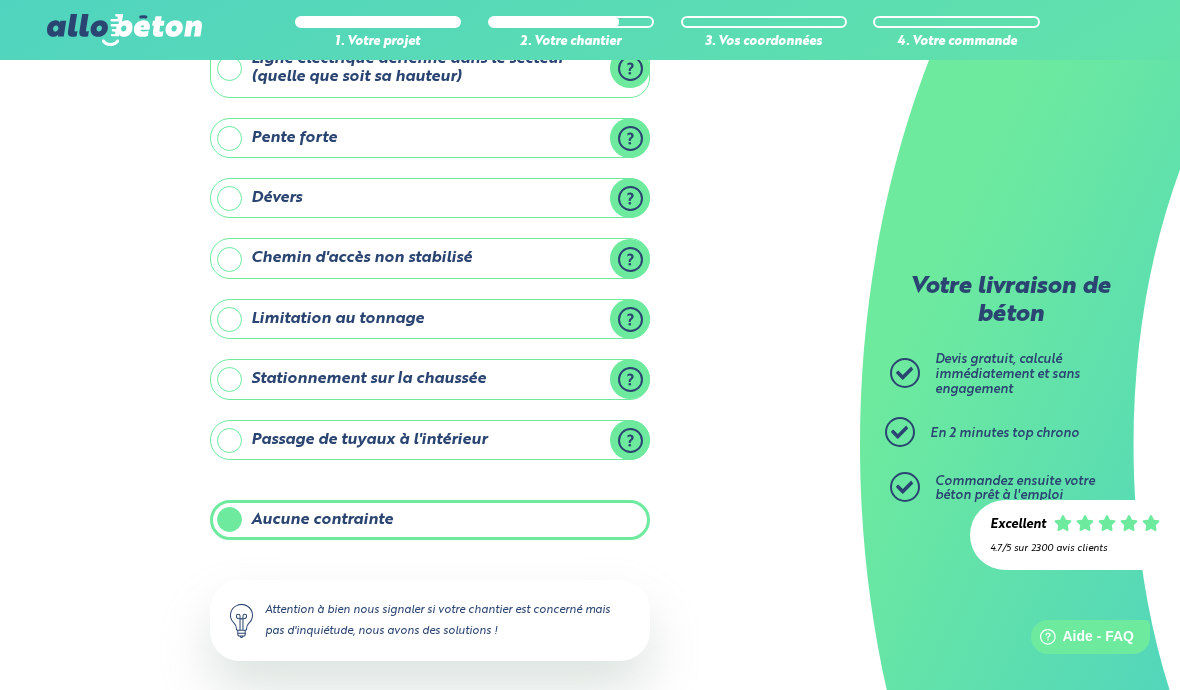 click on "Suivant" at bounding box center (430, 731) 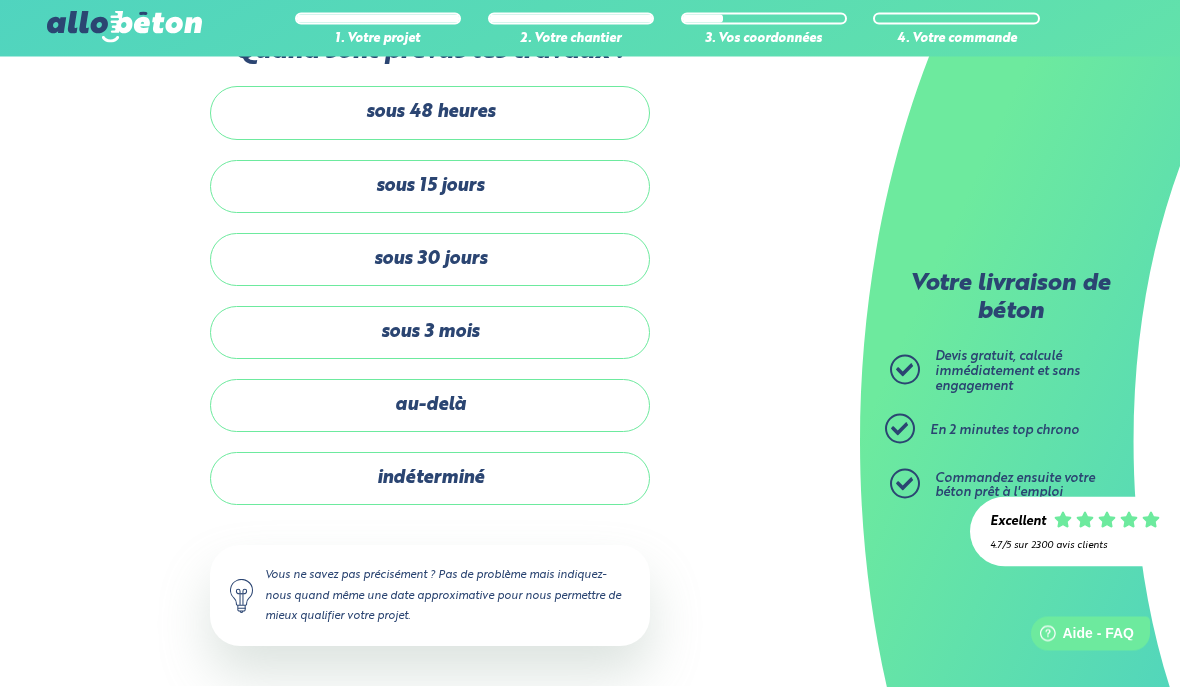 scroll, scrollTop: 87, scrollLeft: 0, axis: vertical 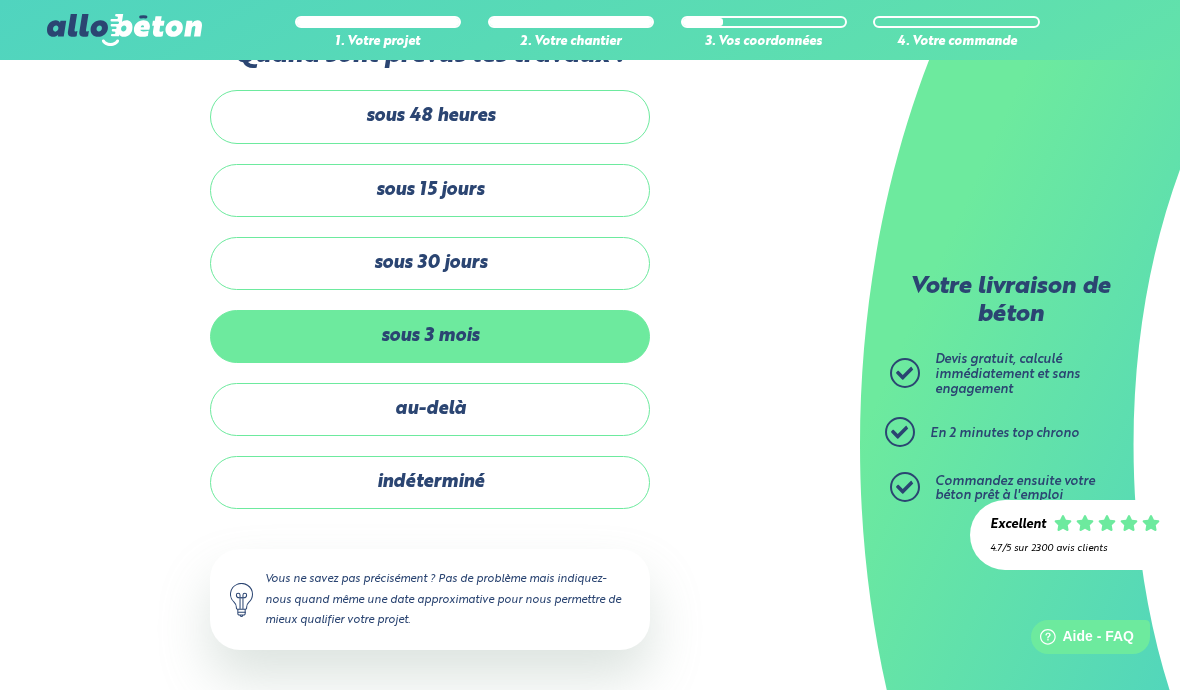 click on "sous 3 mois" at bounding box center [430, 336] 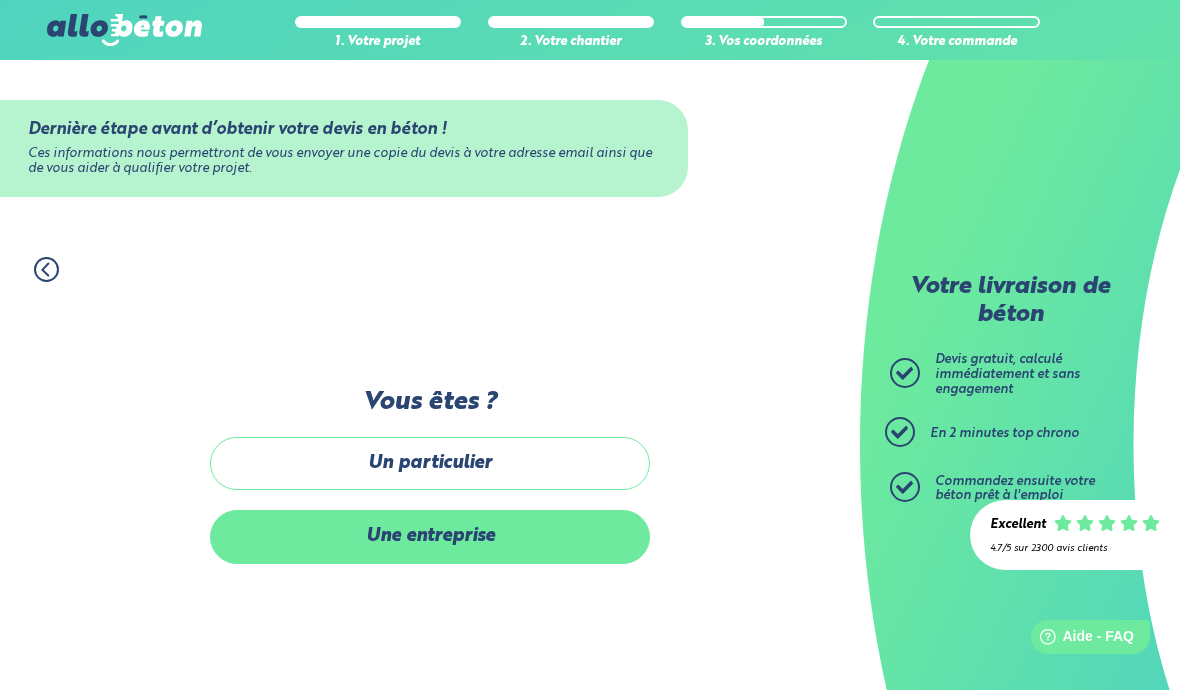 click on "Une entreprise" at bounding box center (430, 536) 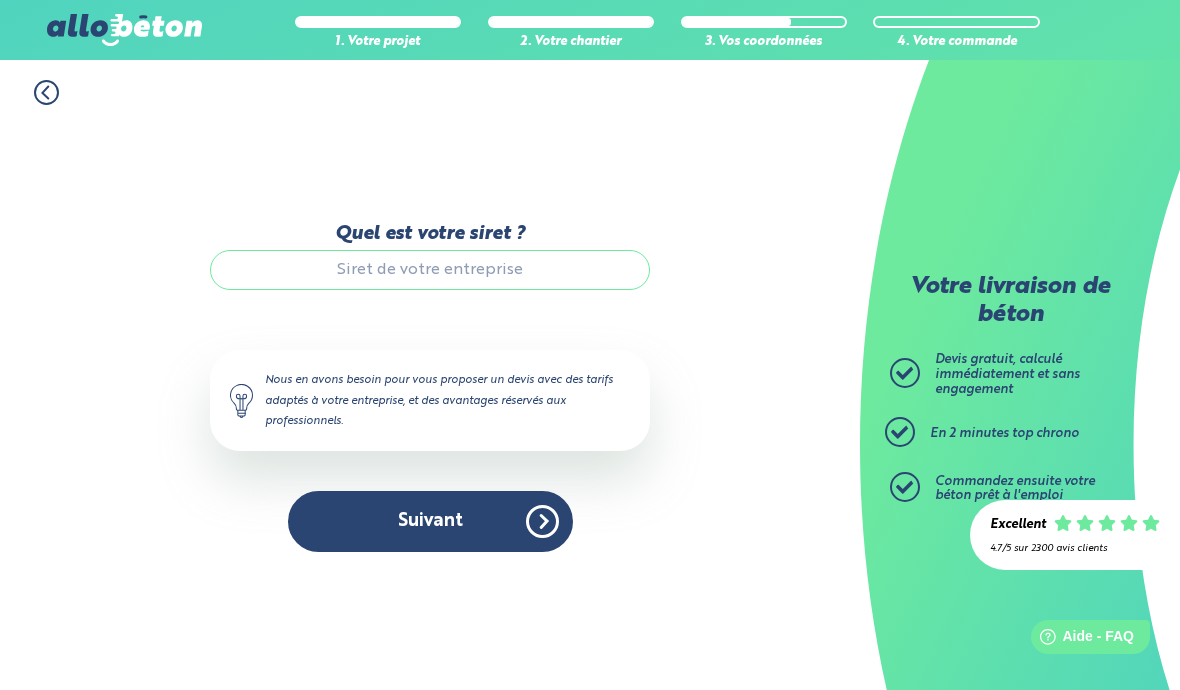 click on "Quel est votre siret ?" at bounding box center (430, 270) 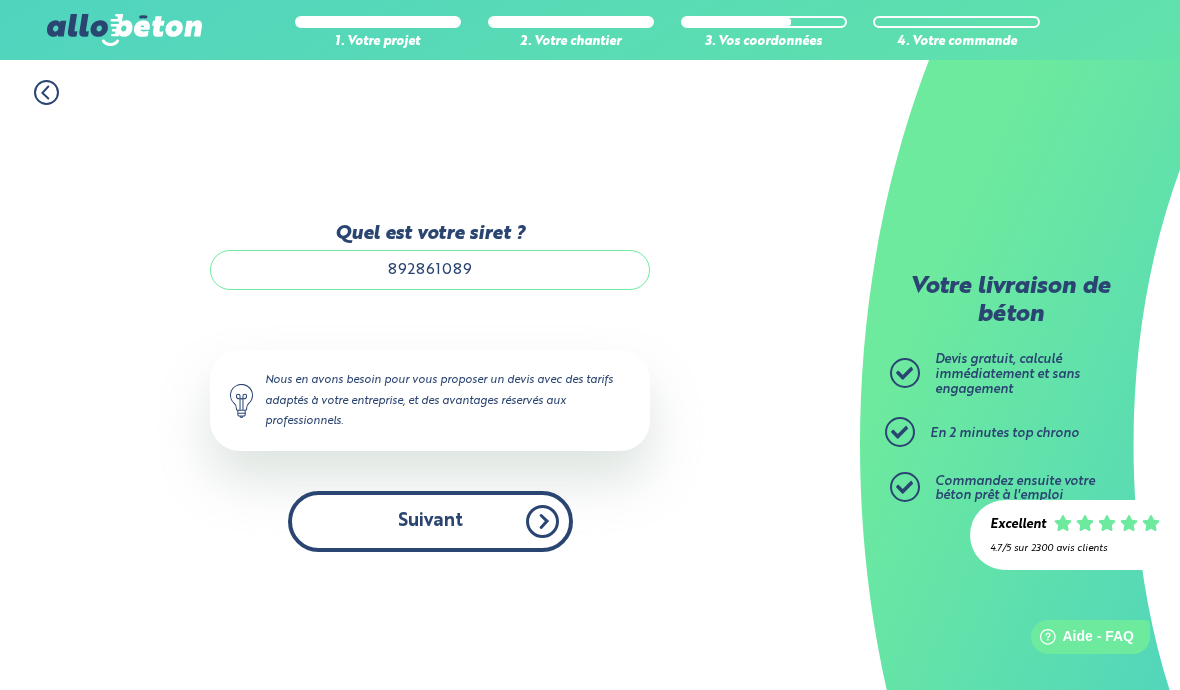 click on "Suivant" at bounding box center [430, 521] 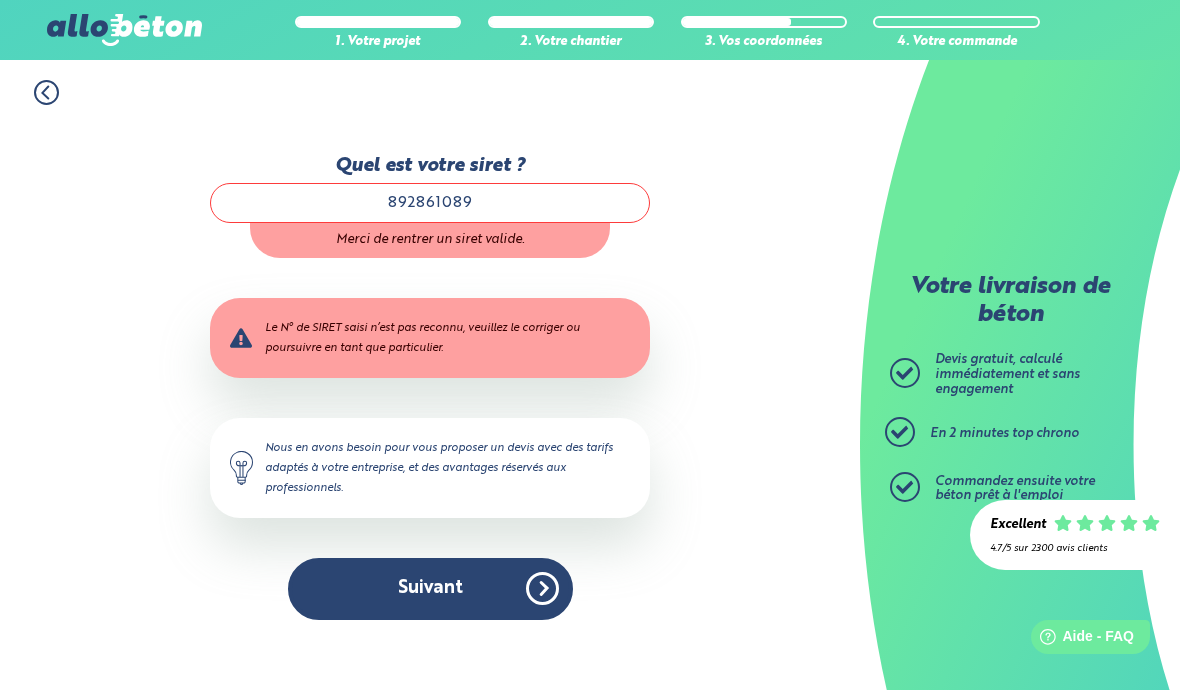 click on "892861089" at bounding box center [430, 203] 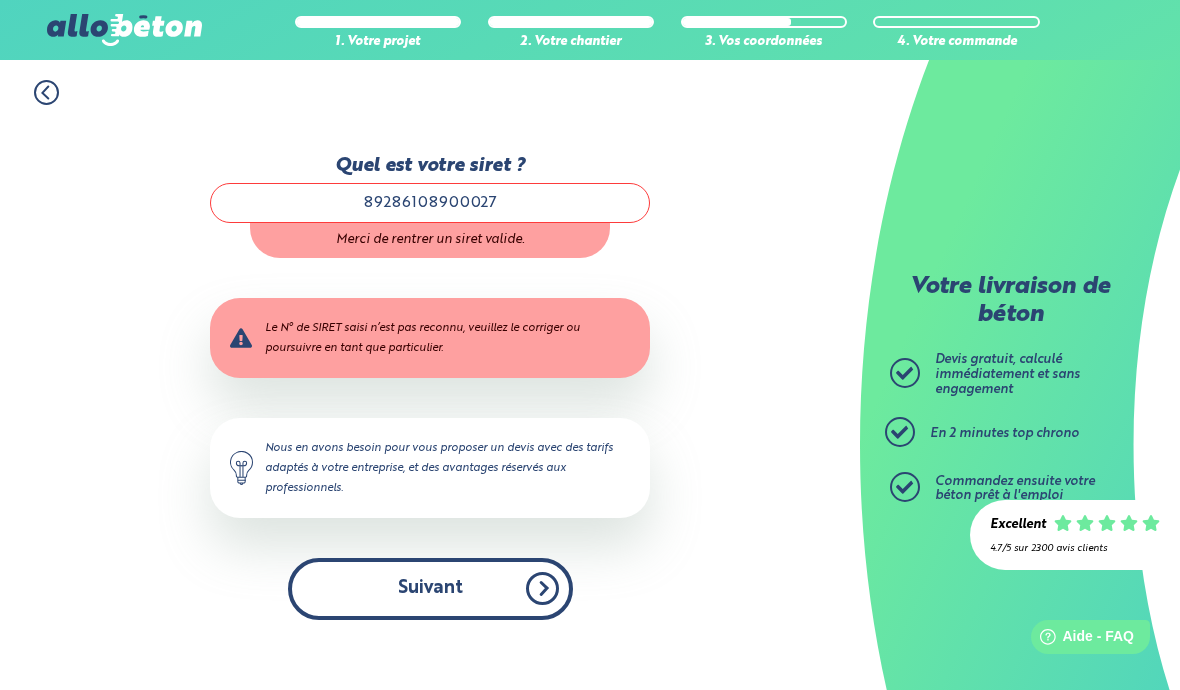 type on "89286108900027" 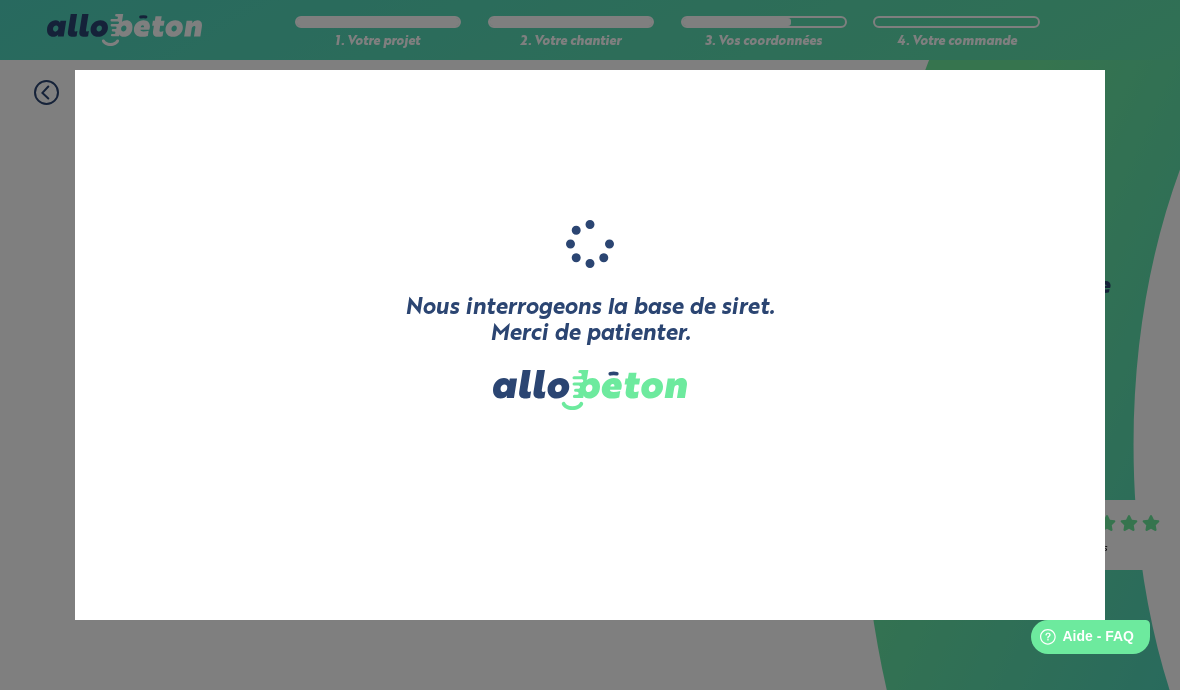 type on "CREA-MOBI" 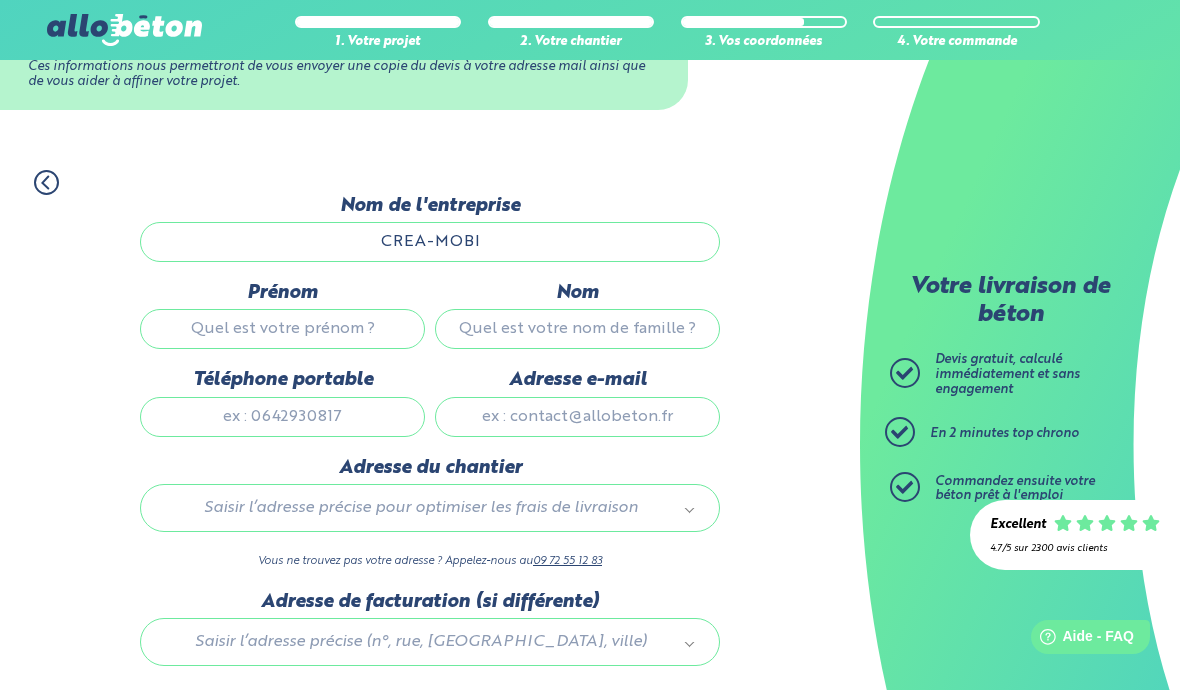 scroll, scrollTop: 149, scrollLeft: 0, axis: vertical 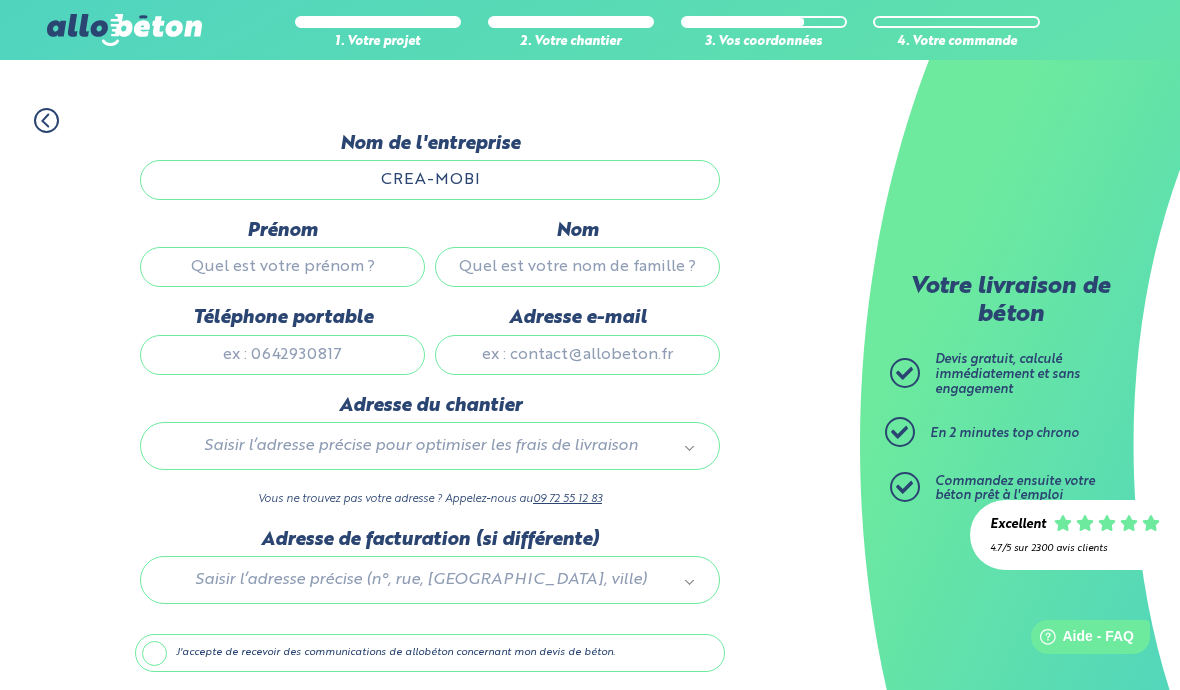 click on "Prénom" at bounding box center (282, 267) 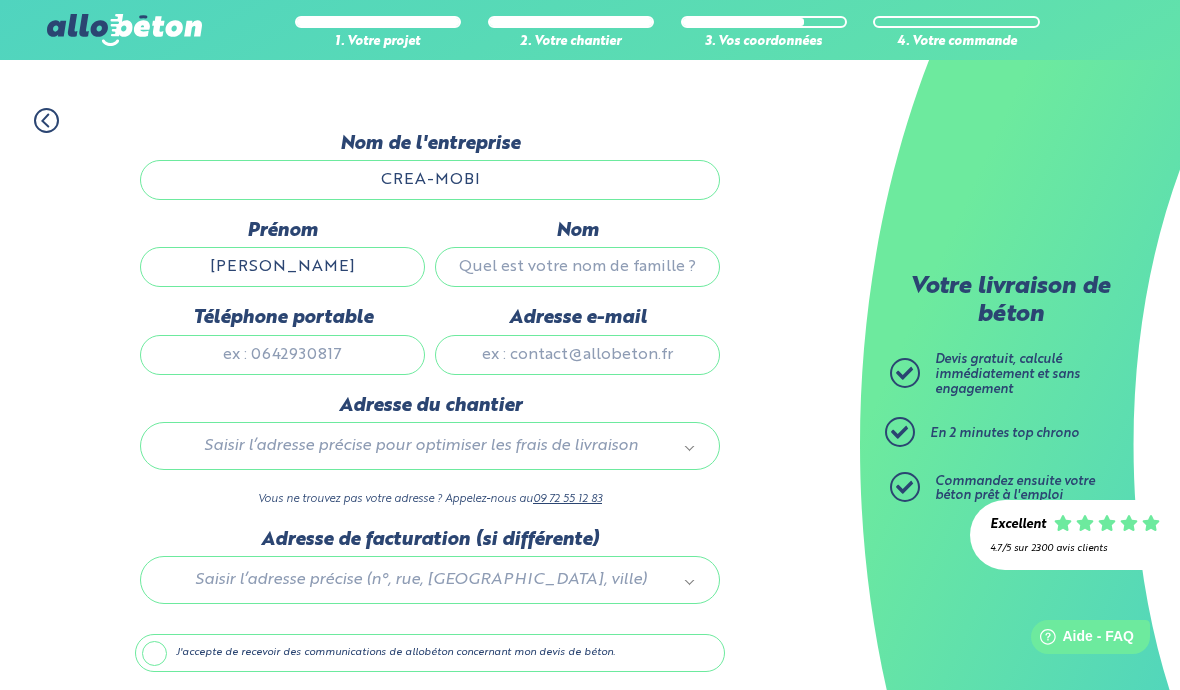 scroll, scrollTop: 218, scrollLeft: 0, axis: vertical 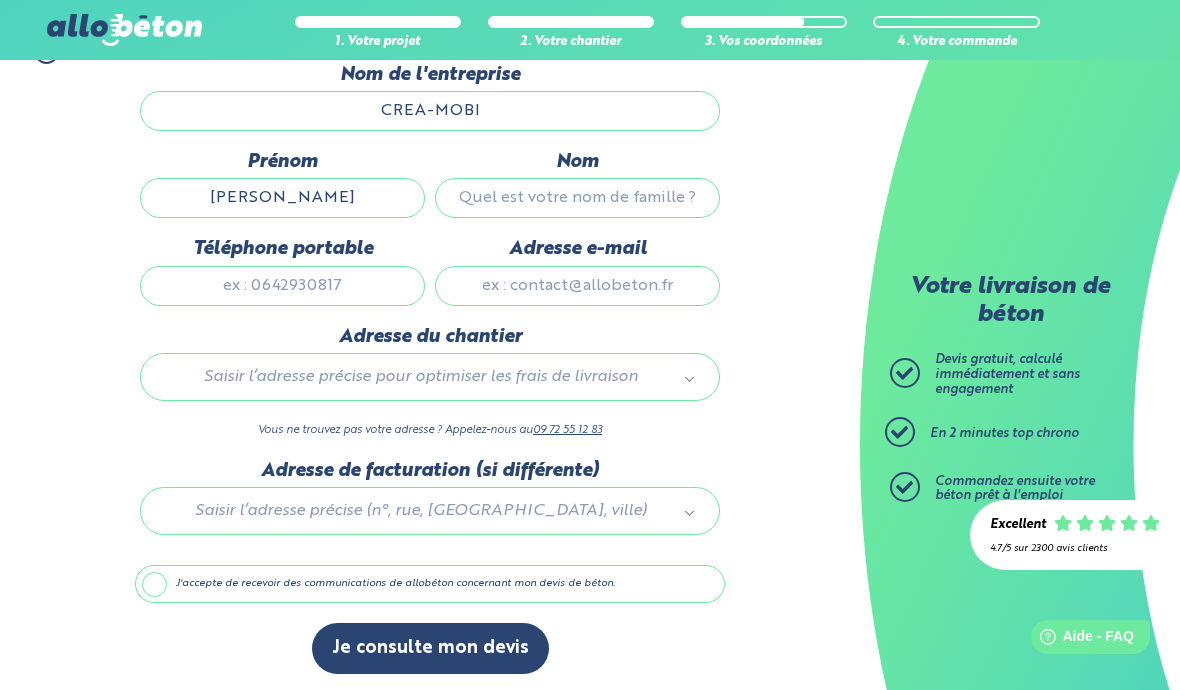 type on "[PERSON_NAME]" 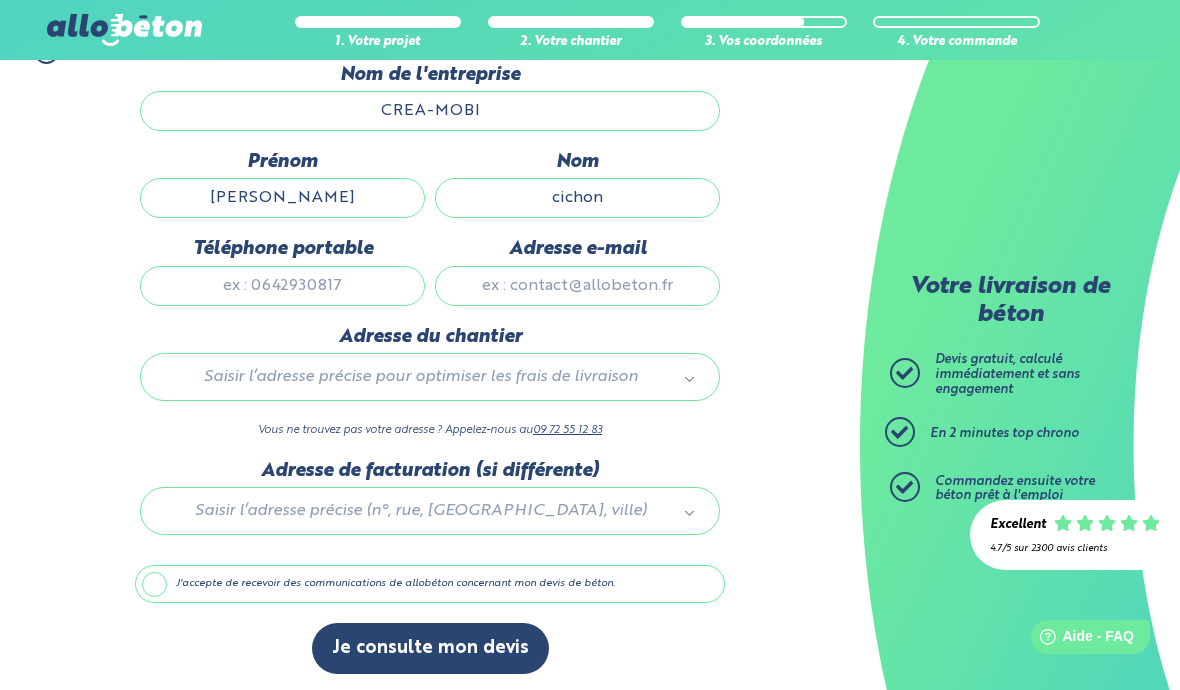 type on "cichon" 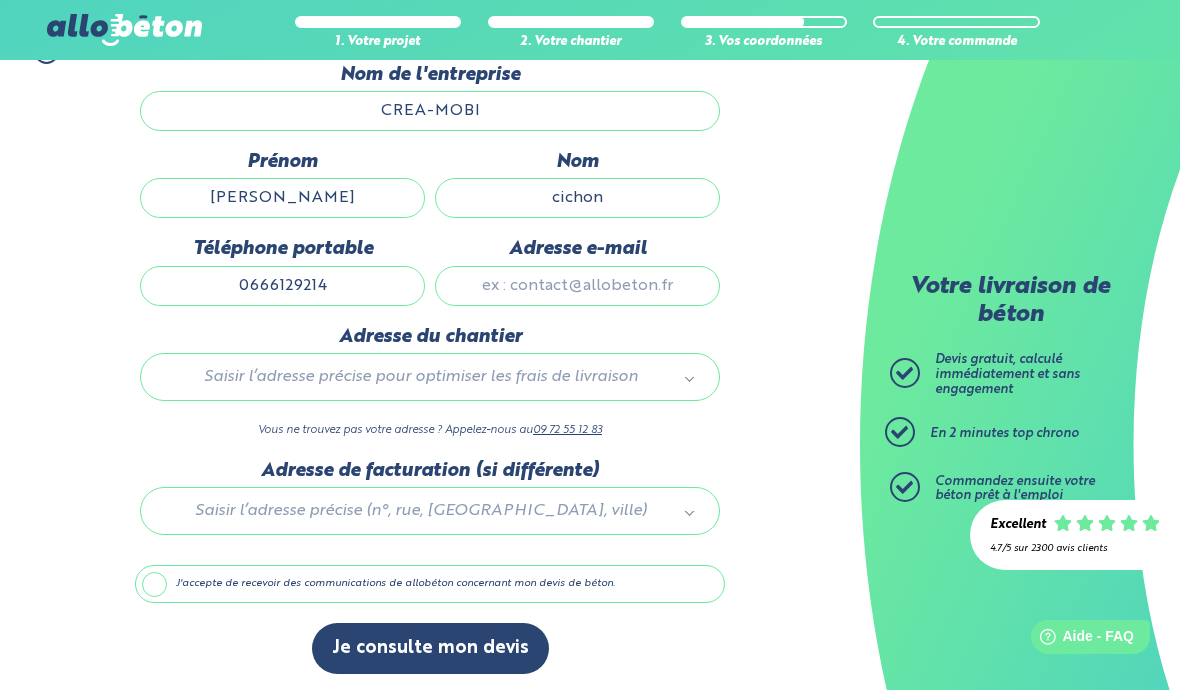 type on "0666129214" 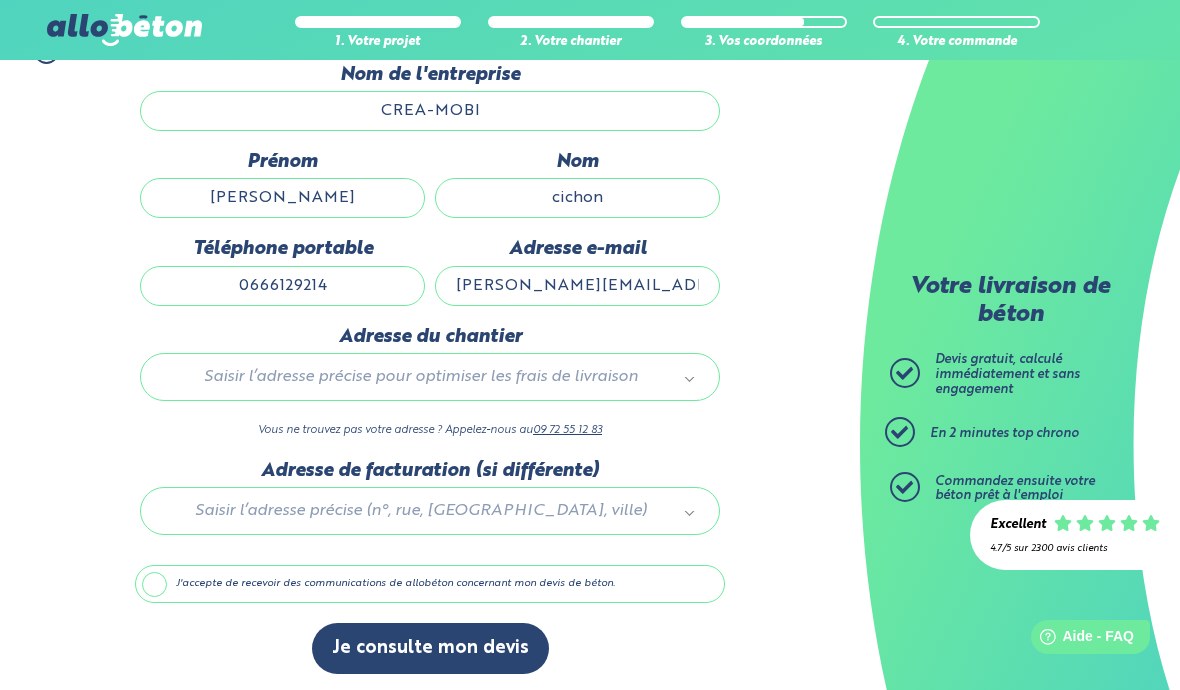 type on "[PERSON_NAME][EMAIL_ADDRESS][DOMAIN_NAME]" 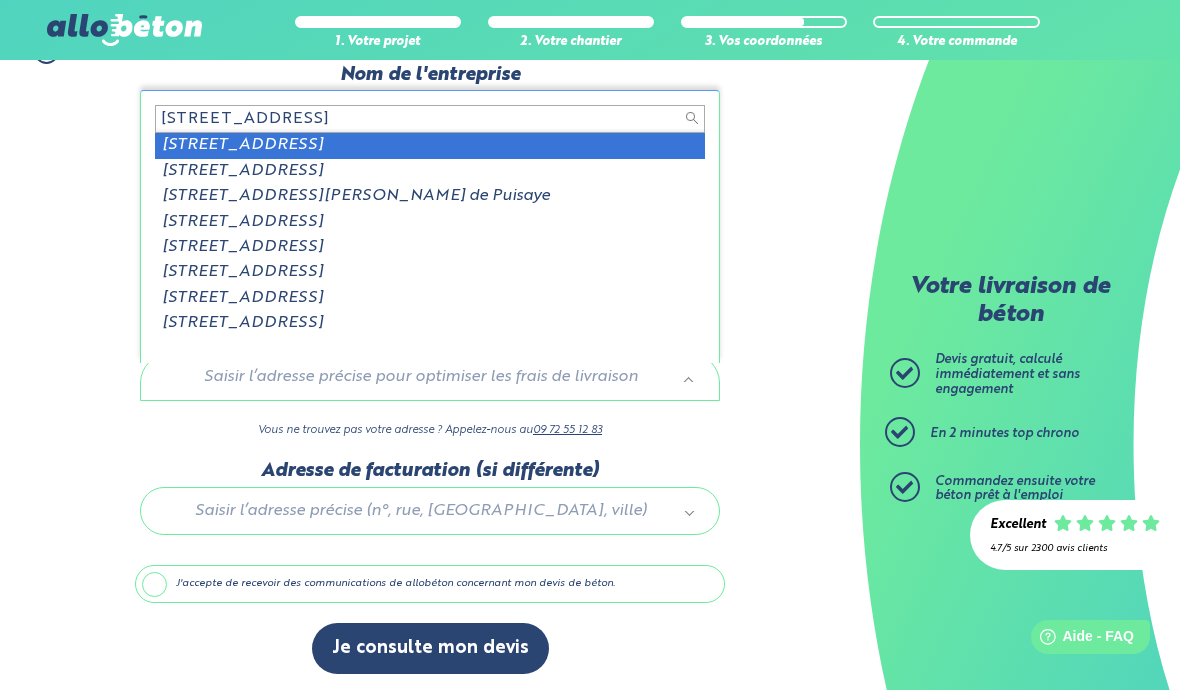 type on "[STREET_ADDRESS]" 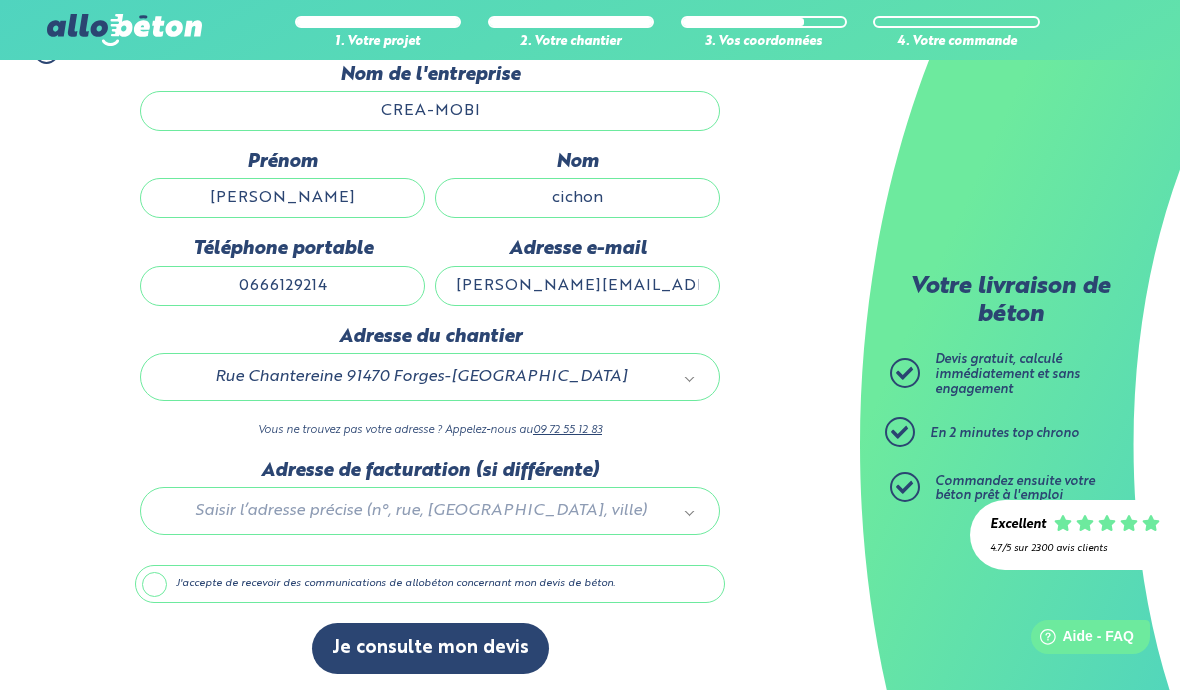 click at bounding box center (430, 507) 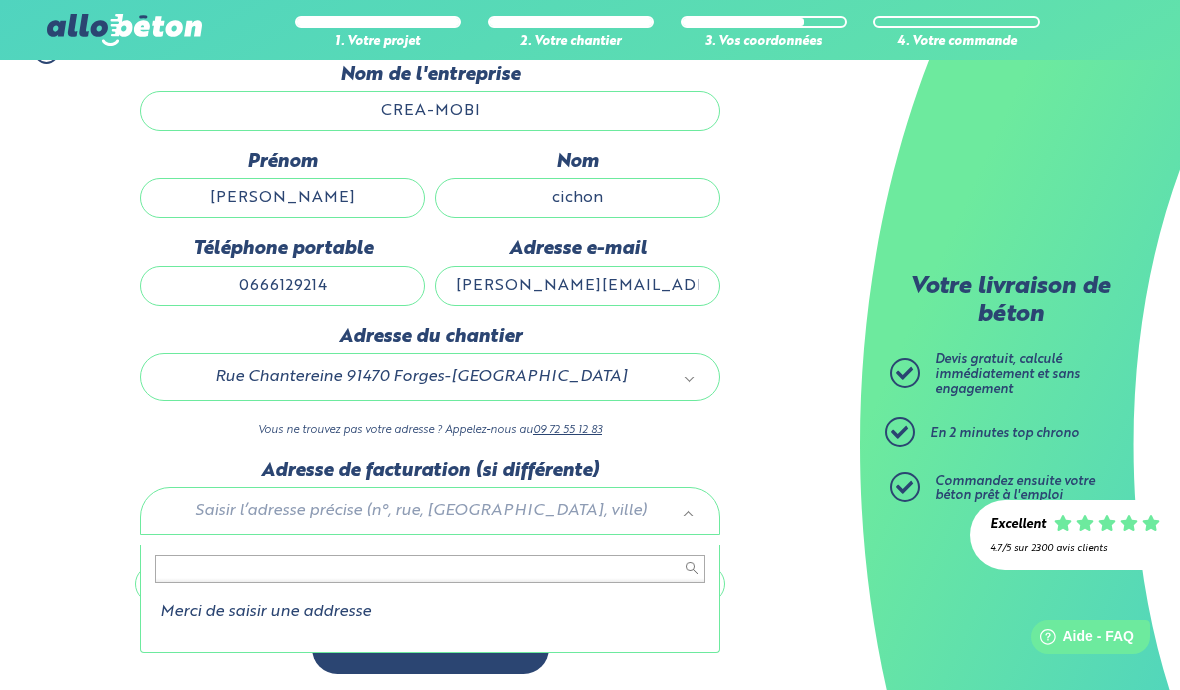 type on "5" 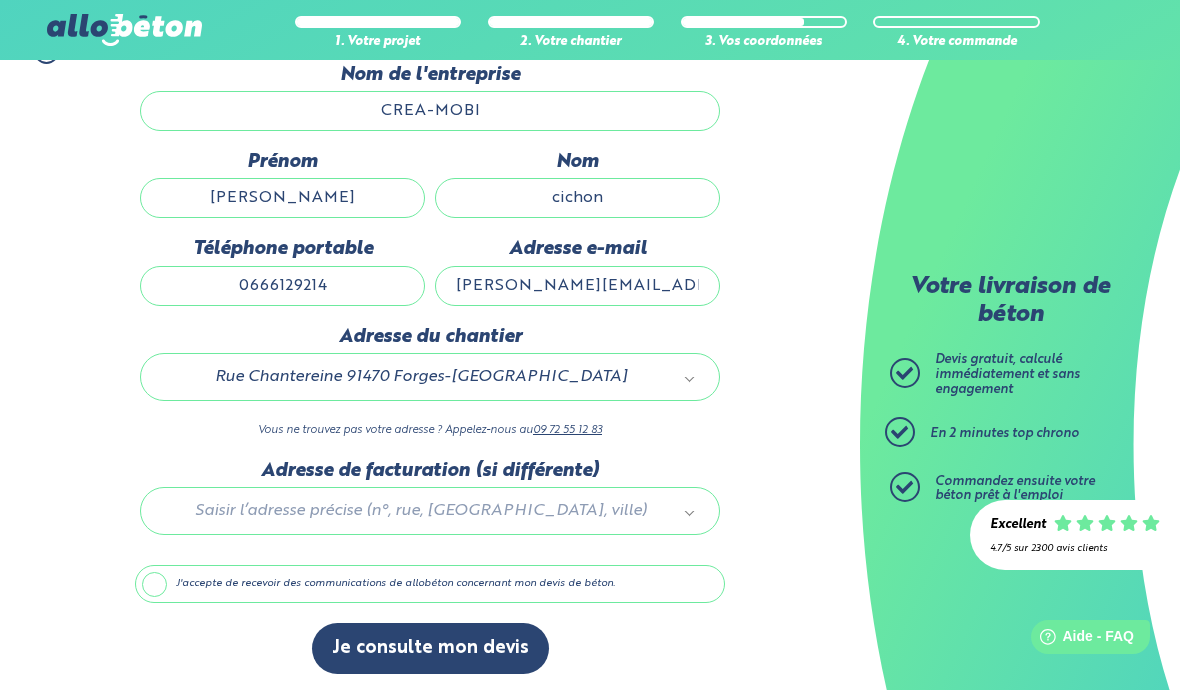 click on "J'accepte de recevoir des communications de allobéton concernant mon devis de béton." at bounding box center [430, 584] 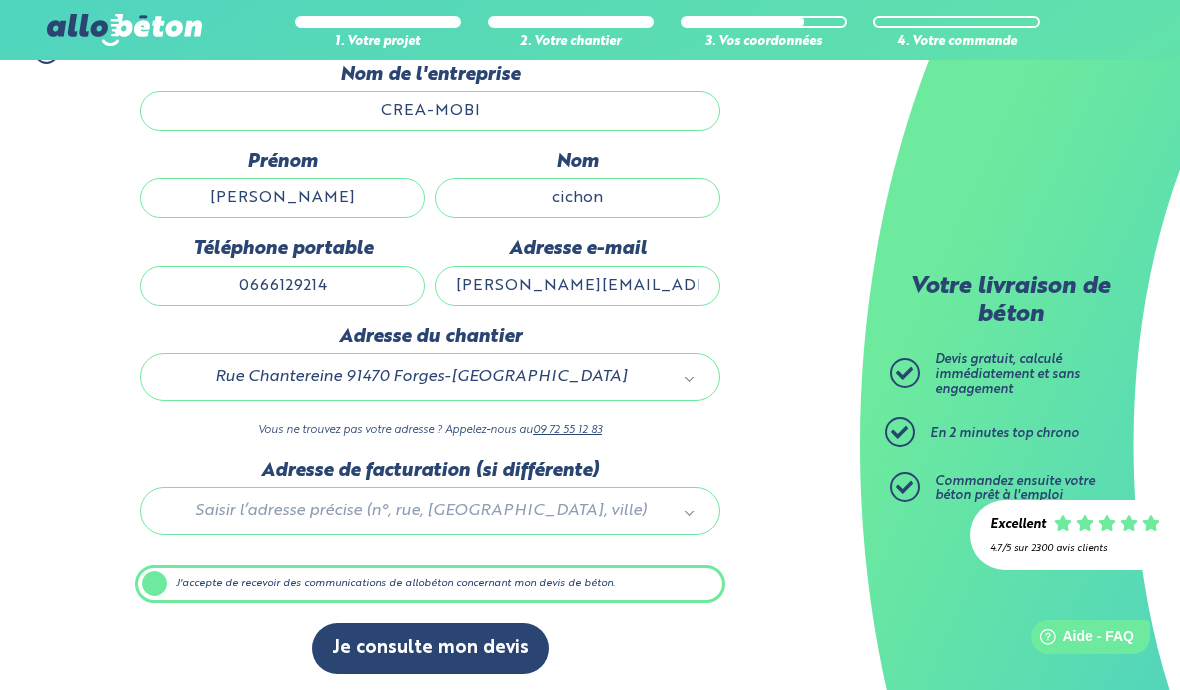 scroll, scrollTop: 149, scrollLeft: 0, axis: vertical 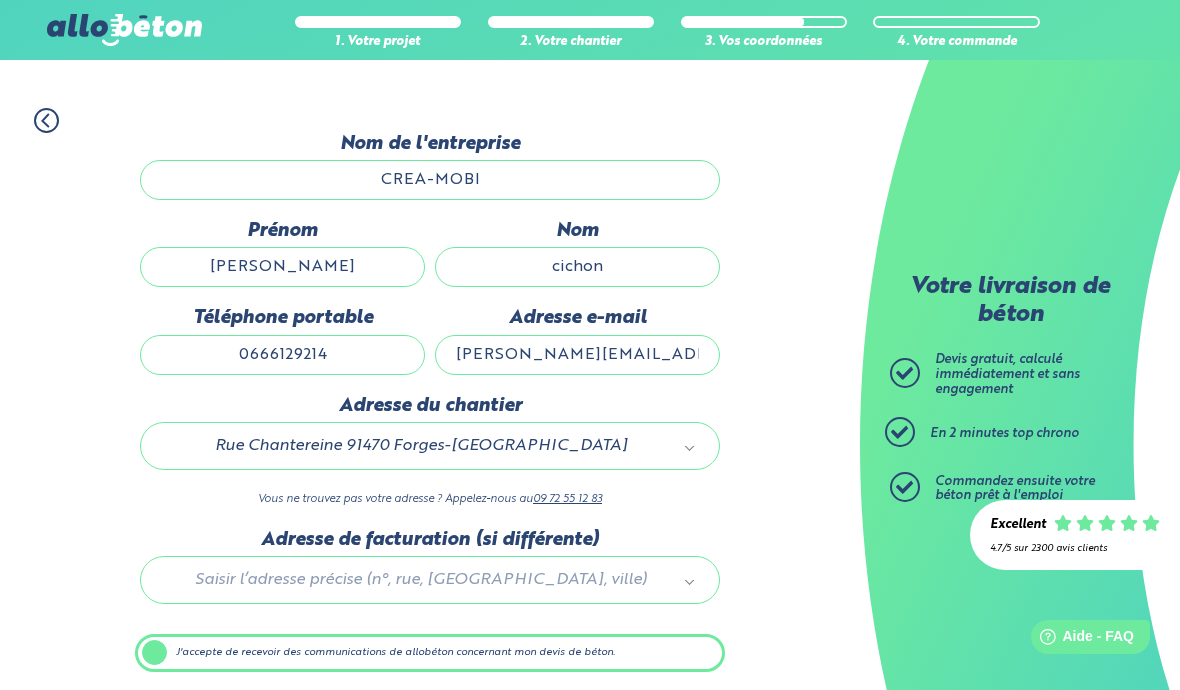click on "Je consulte mon devis" at bounding box center (430, 717) 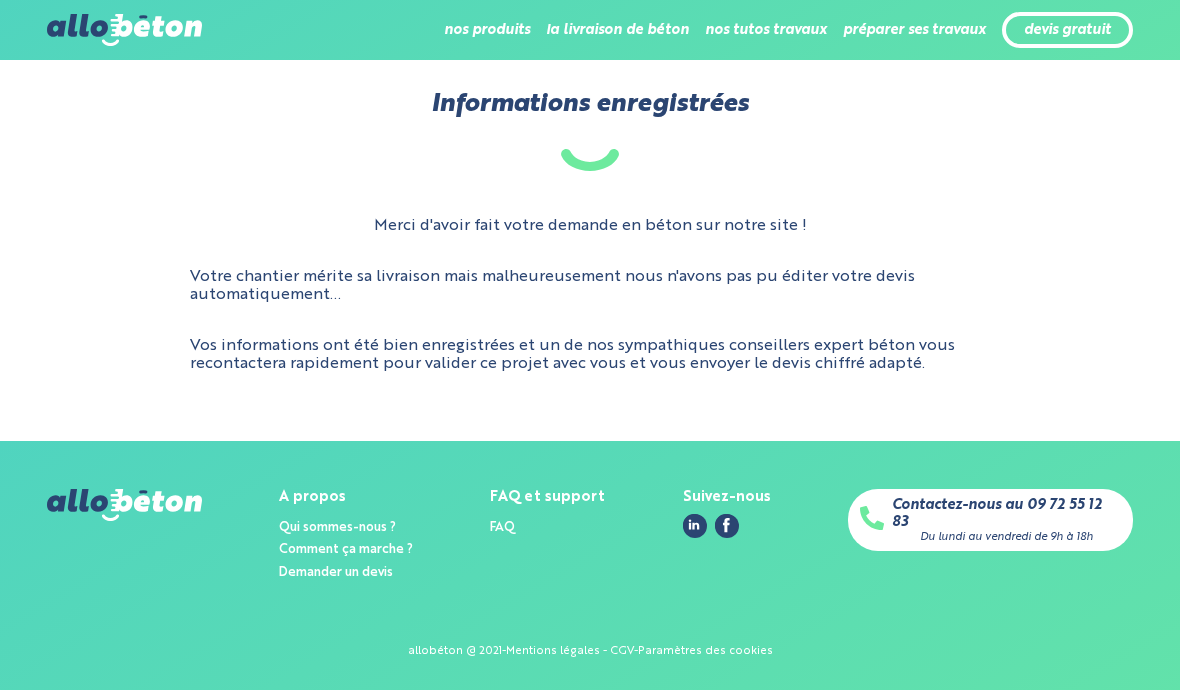 scroll, scrollTop: 0, scrollLeft: 0, axis: both 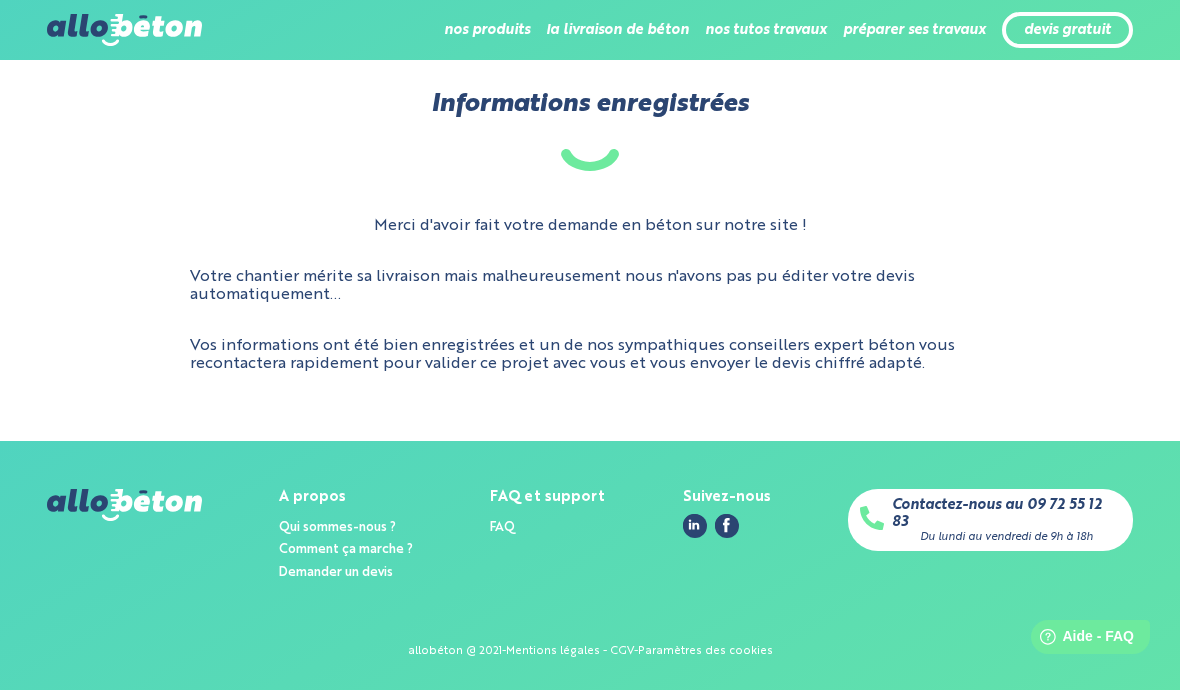 click on "Merci d'avoir fait votre demande en béton sur notre site !
Votre chantier mérite sa livraison mais malheureusement nous n'avons pas pu éditer votre devis automatiquement…
Vos informations ont été bien enregistrées et un de nos sympathiques conseillers expert béton vous recontactera rapidement pour valider ce projet avec vous et vous envoyer le devis chiffré adapté." at bounding box center [590, 295] 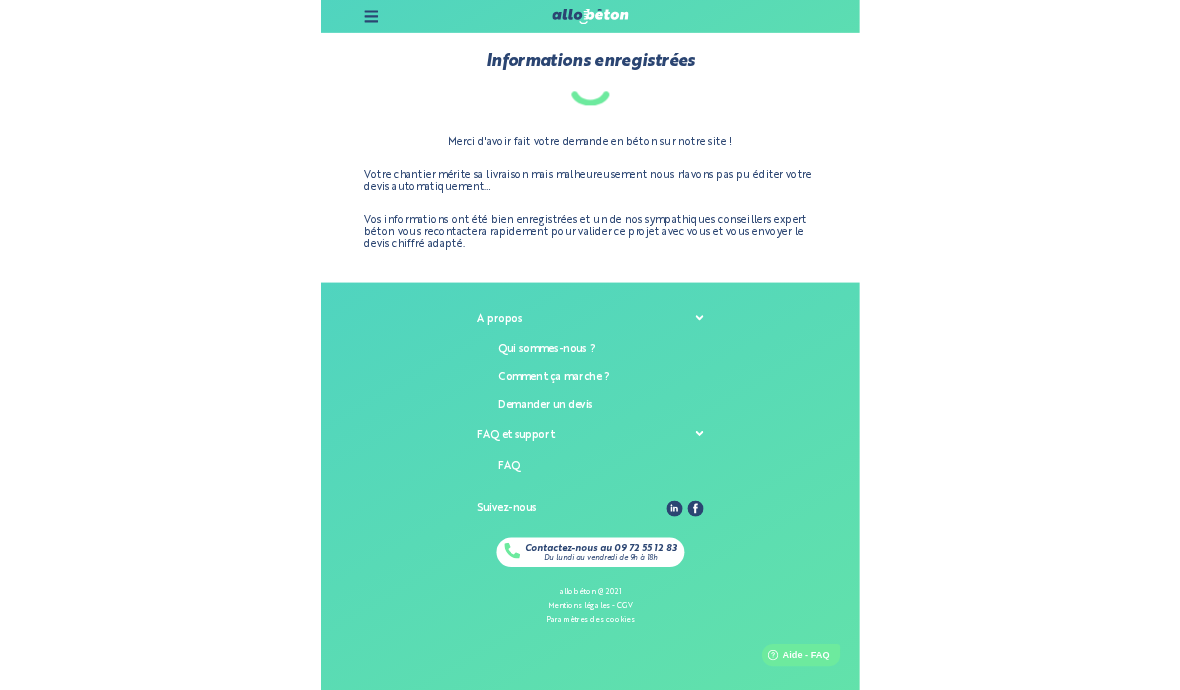 scroll, scrollTop: 87, scrollLeft: 0, axis: vertical 